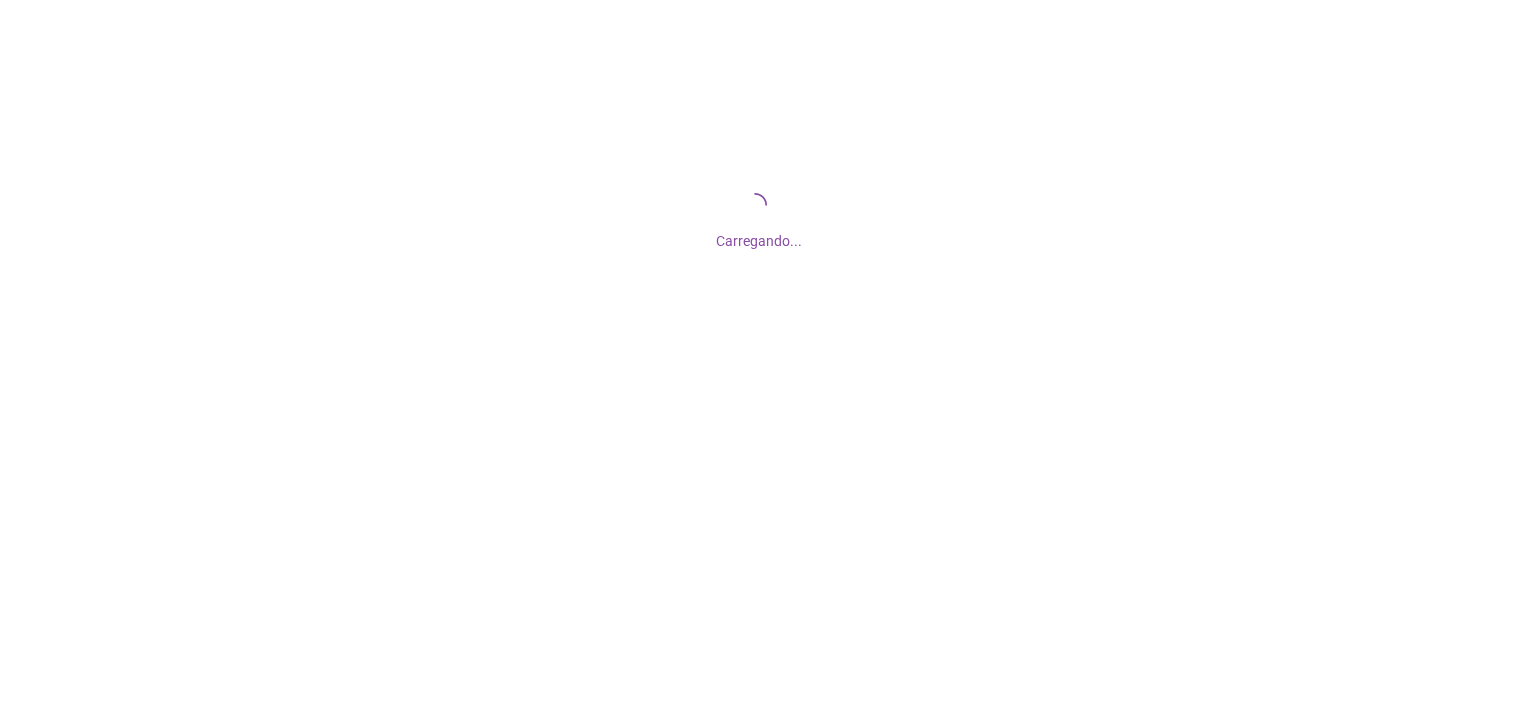 scroll, scrollTop: 0, scrollLeft: 0, axis: both 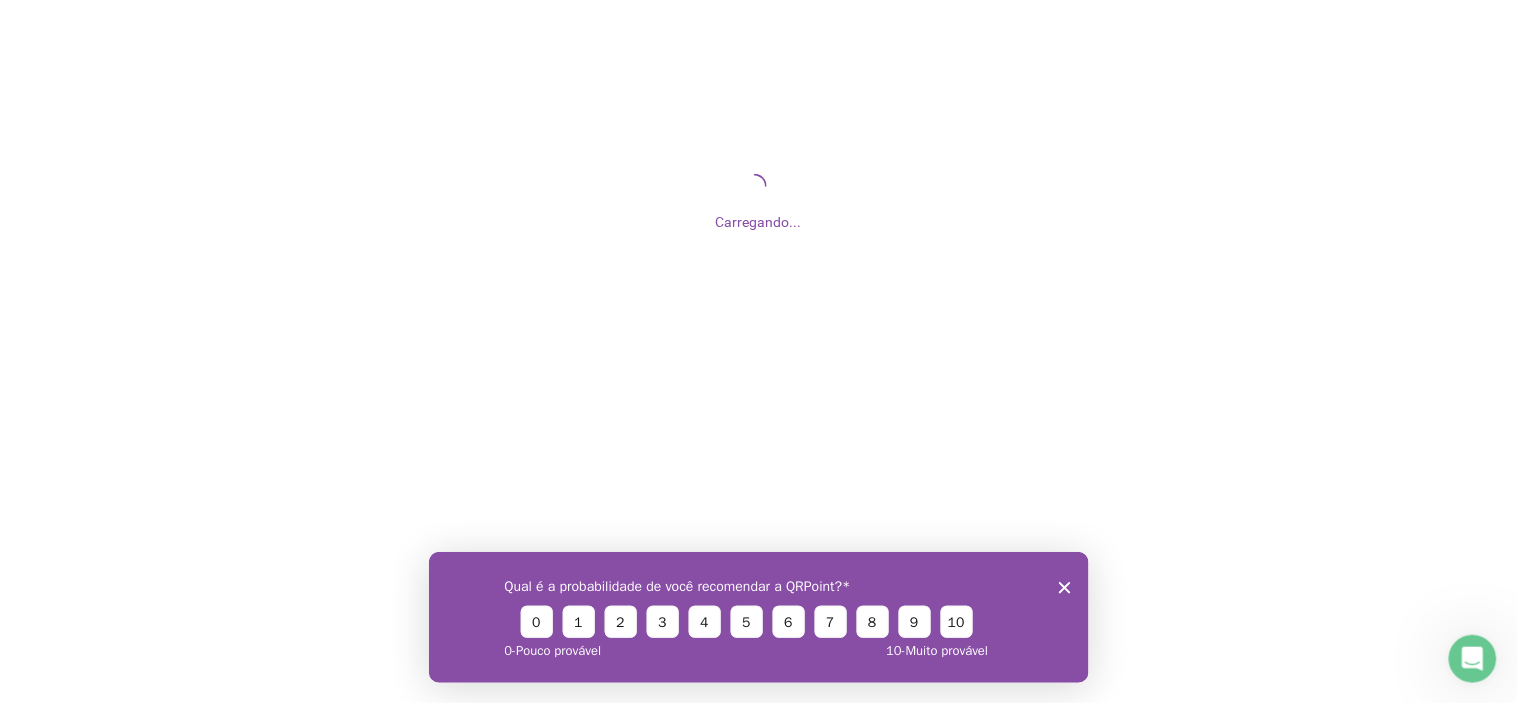 drag, startPoint x: 1062, startPoint y: 587, endPoint x: 1059, endPoint y: 555, distance: 32.140316 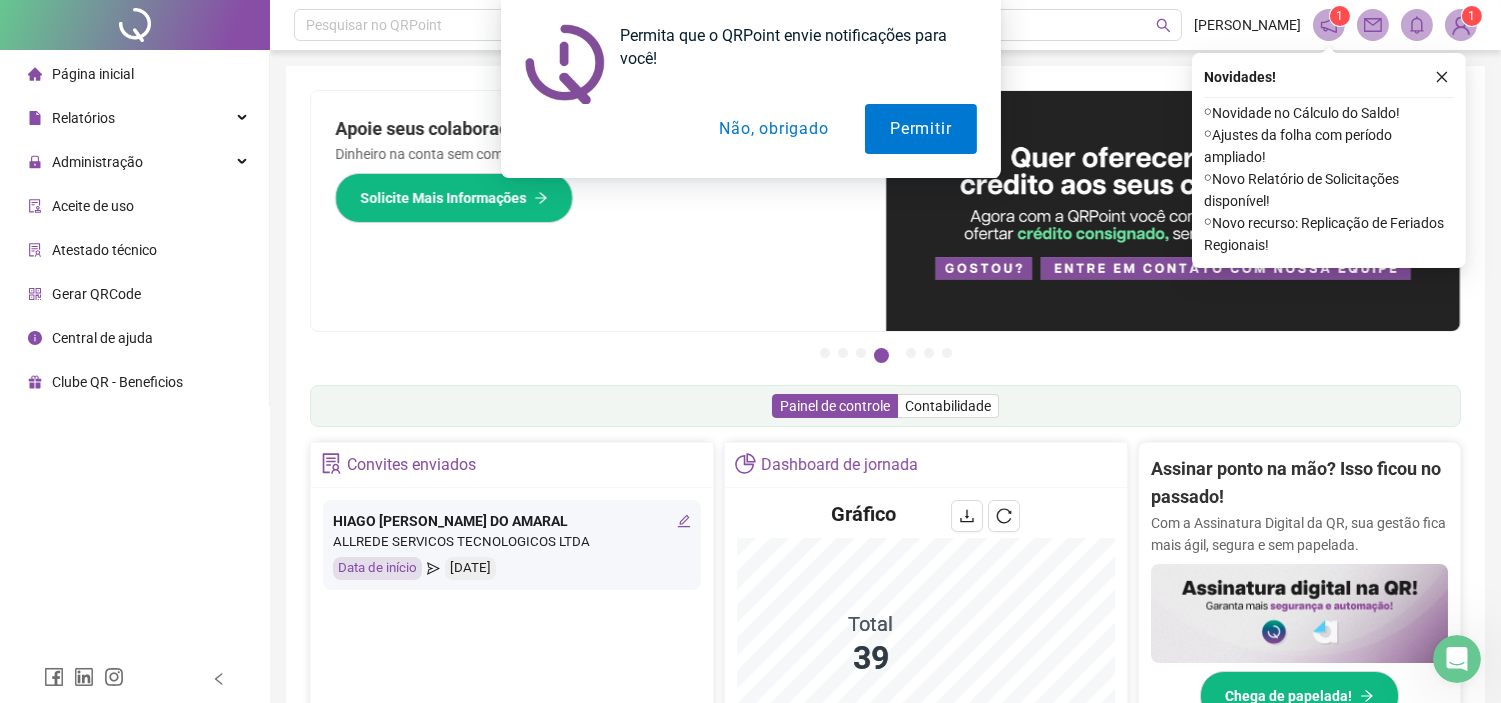 click on "Não, obrigado" at bounding box center (773, 129) 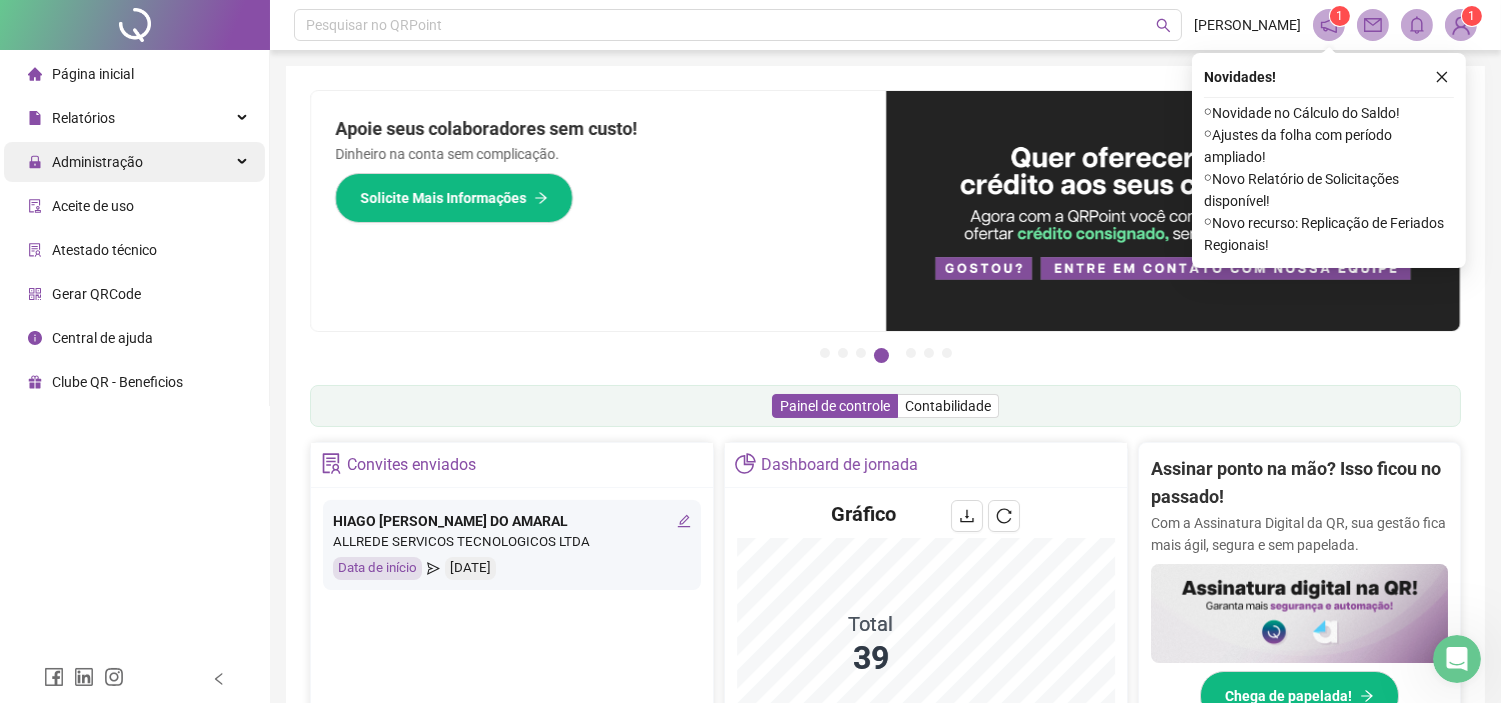 click on "Administração" at bounding box center [85, 162] 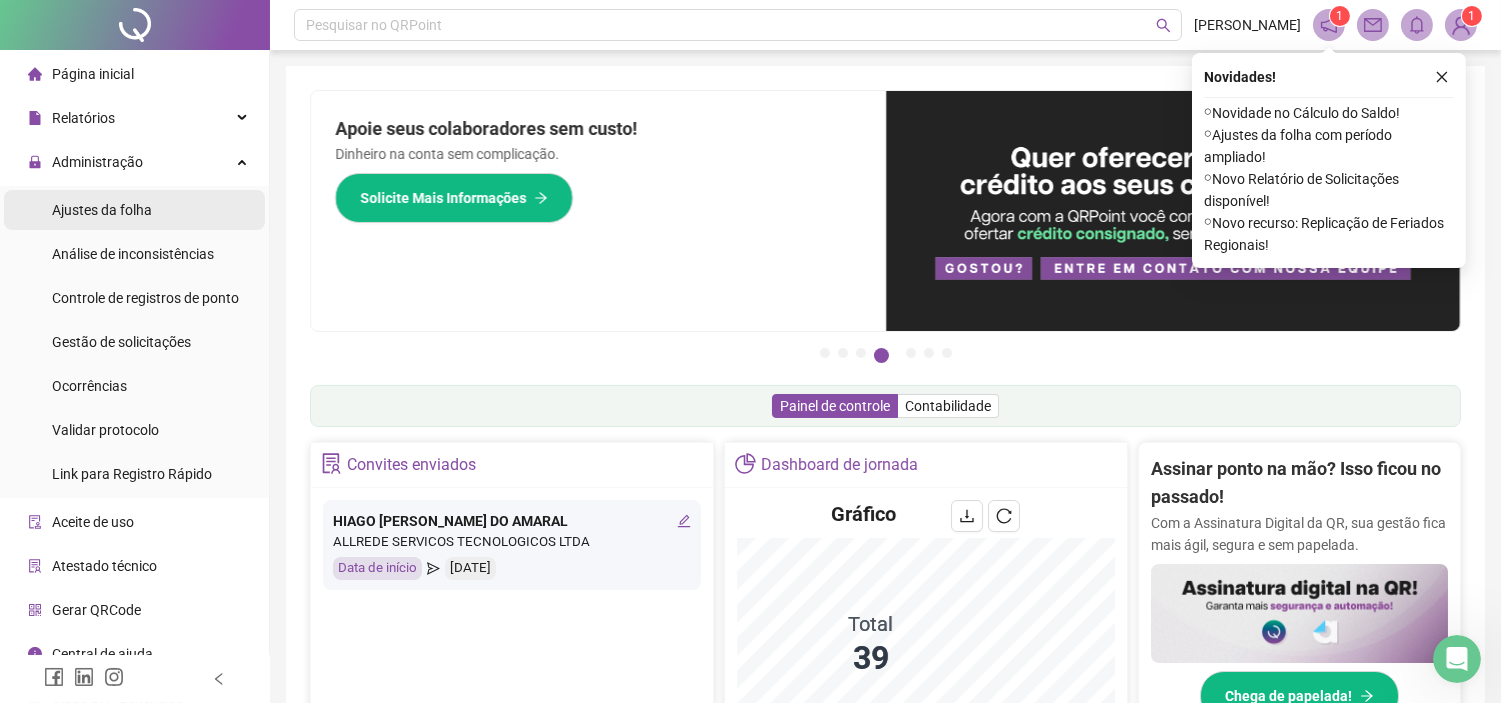 click on "Ajustes da folha" at bounding box center [102, 210] 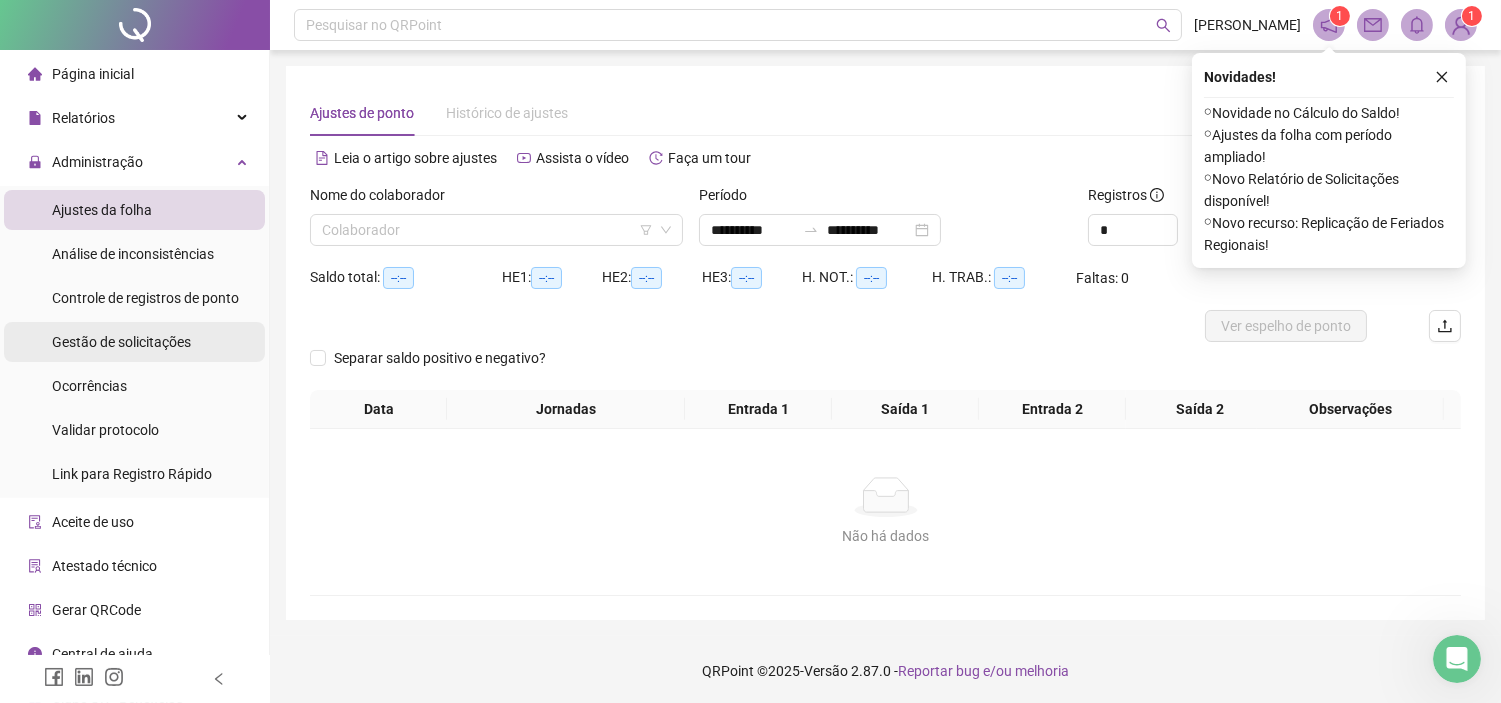 click on "Gestão de solicitações" at bounding box center (121, 342) 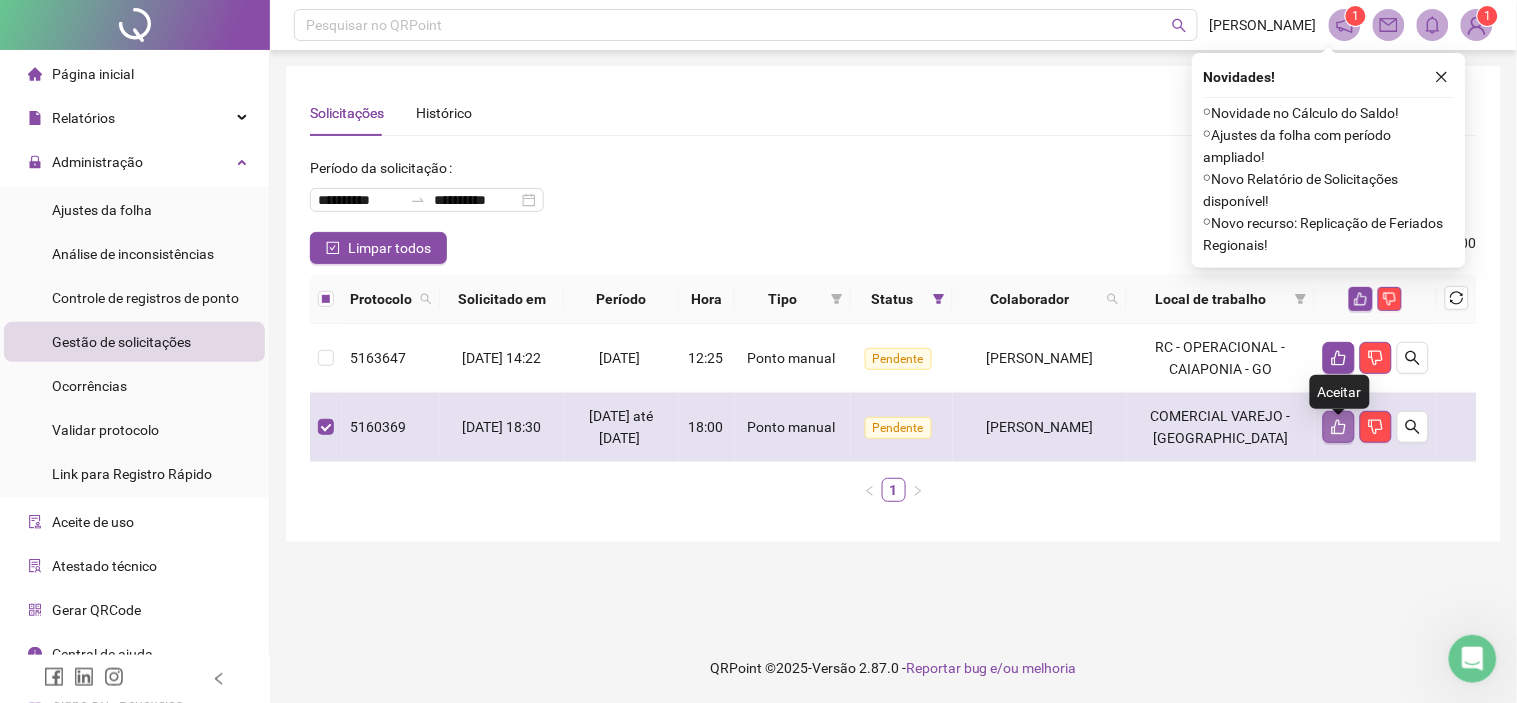 click 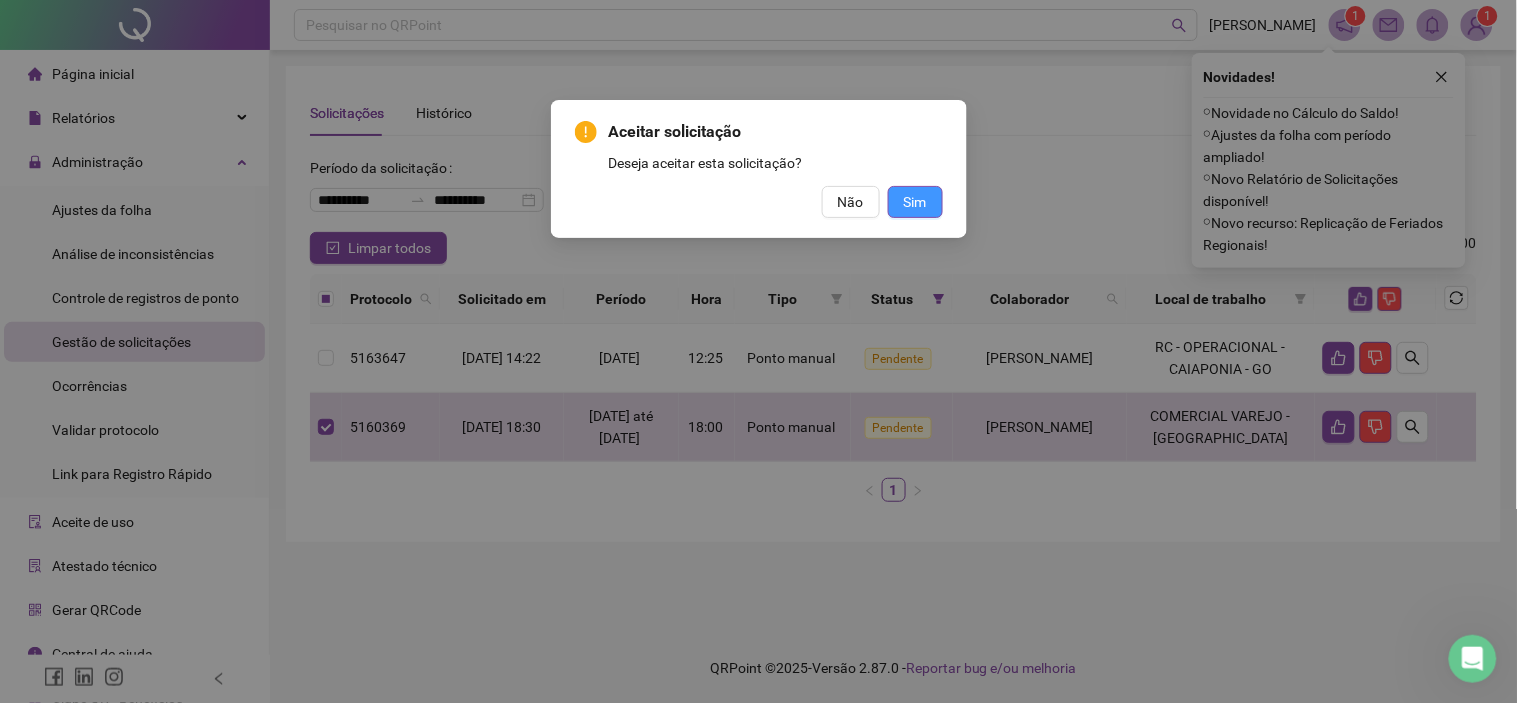 click on "Sim" at bounding box center [915, 202] 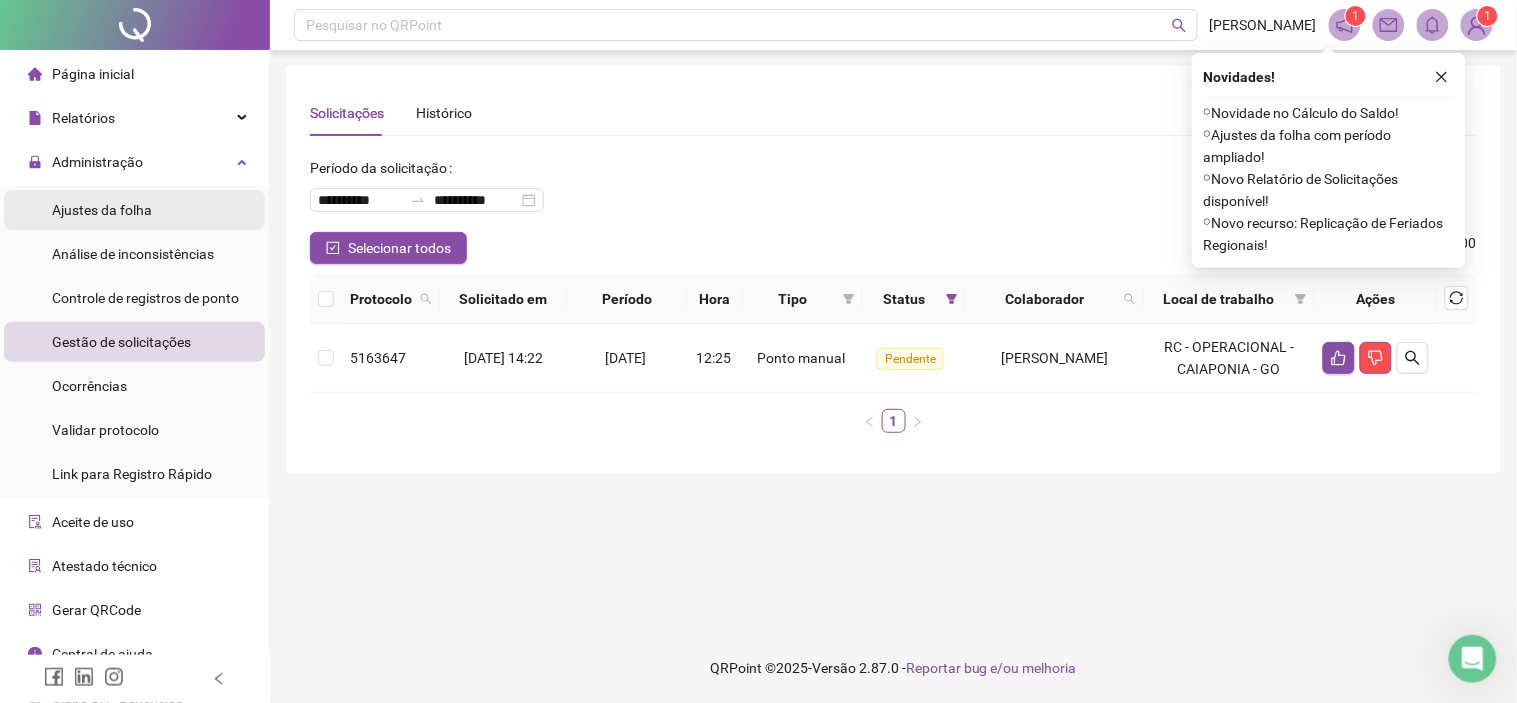 click on "Ajustes da folha" at bounding box center [102, 210] 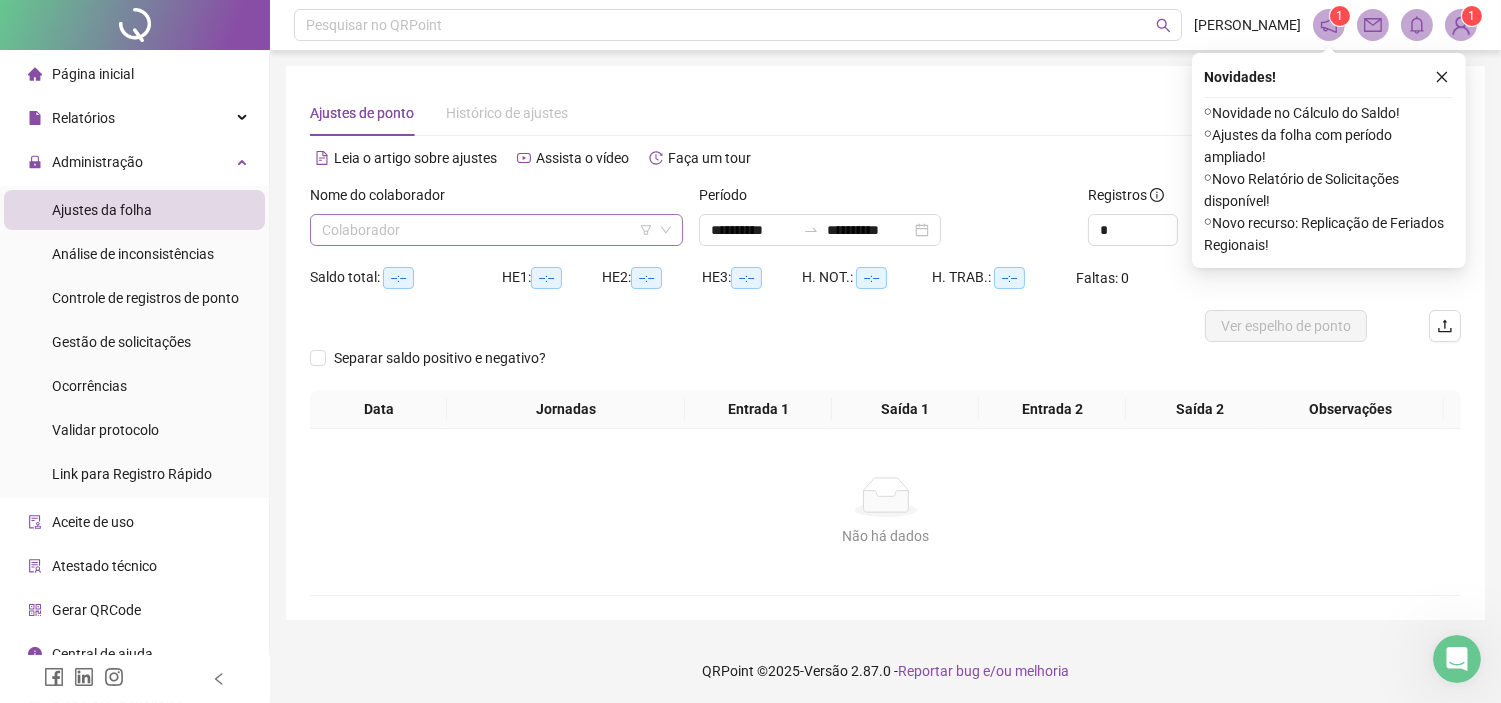 click at bounding box center (490, 230) 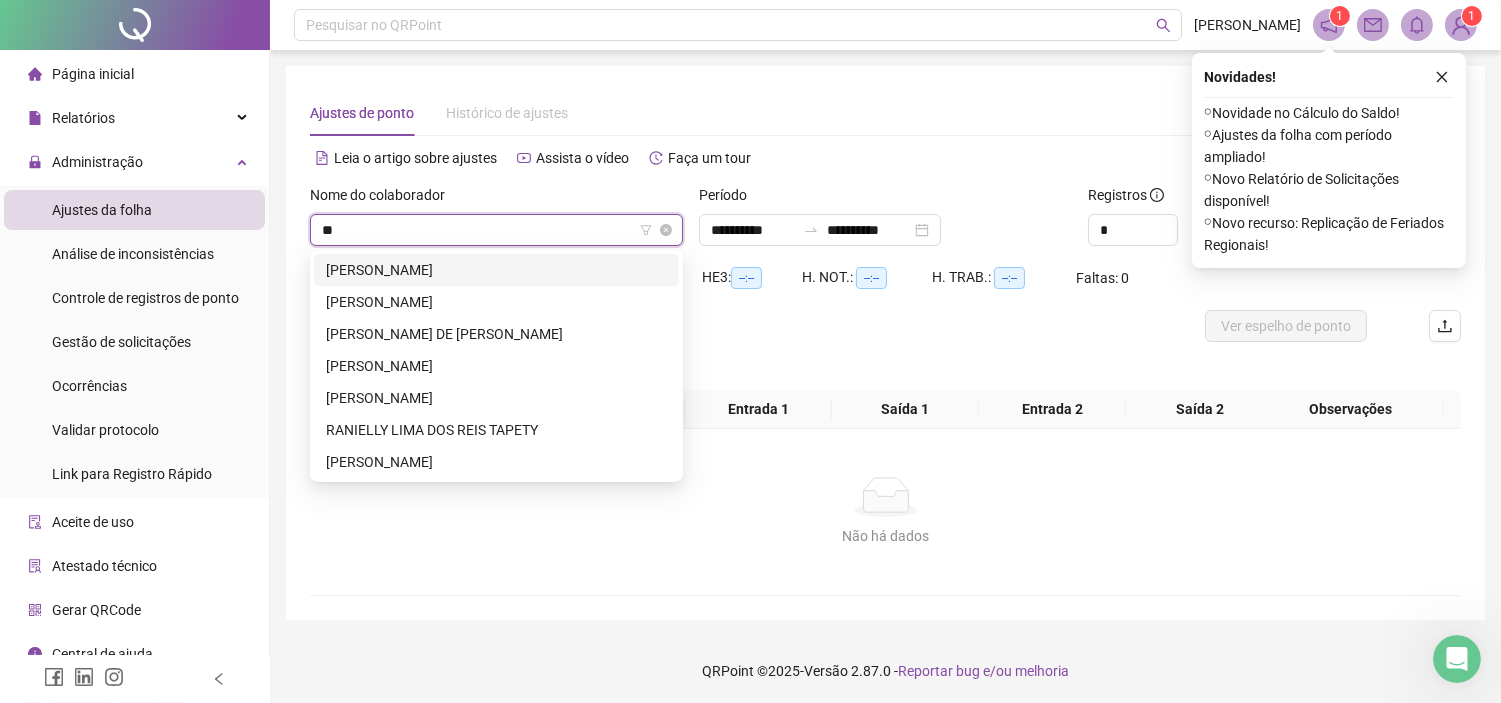 type on "***" 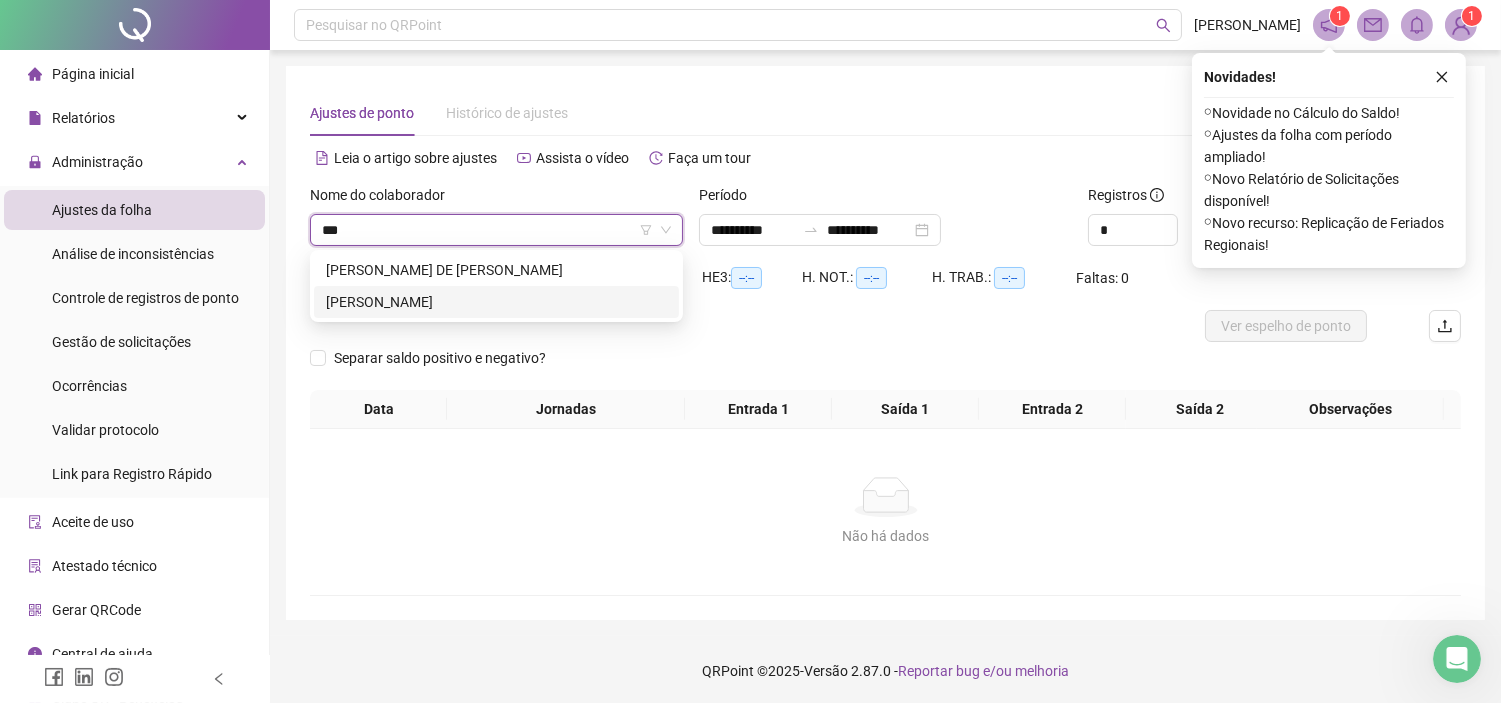 click on "[PERSON_NAME]" at bounding box center [496, 302] 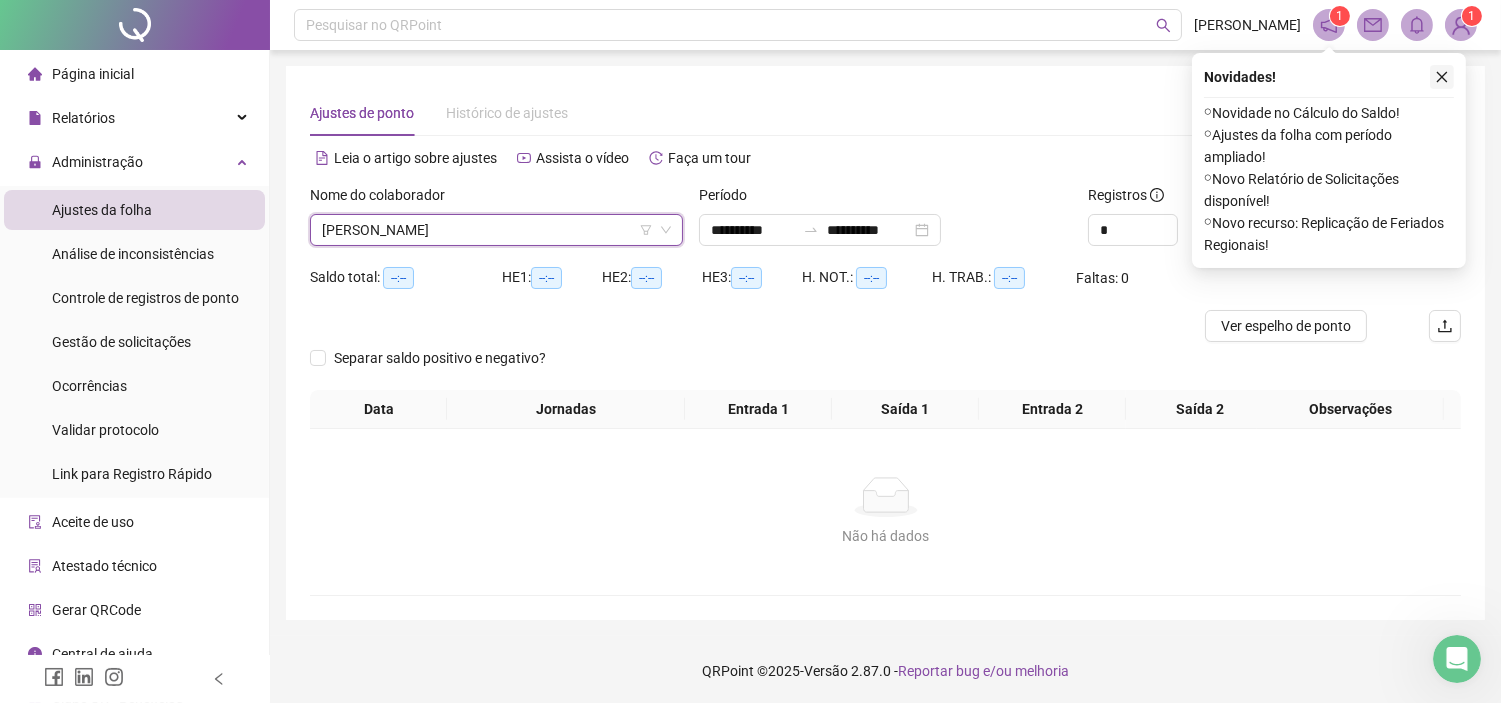 click 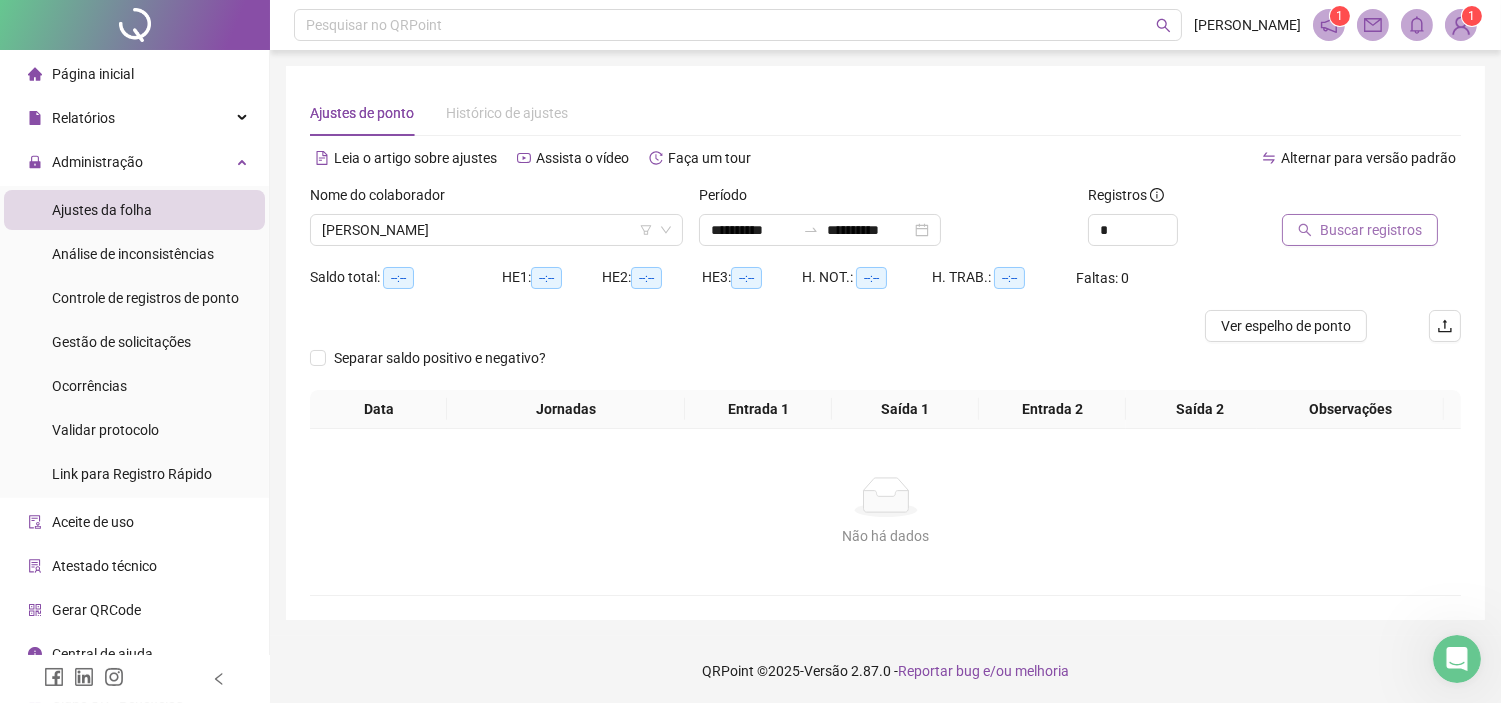 click on "Buscar registros" at bounding box center (1371, 230) 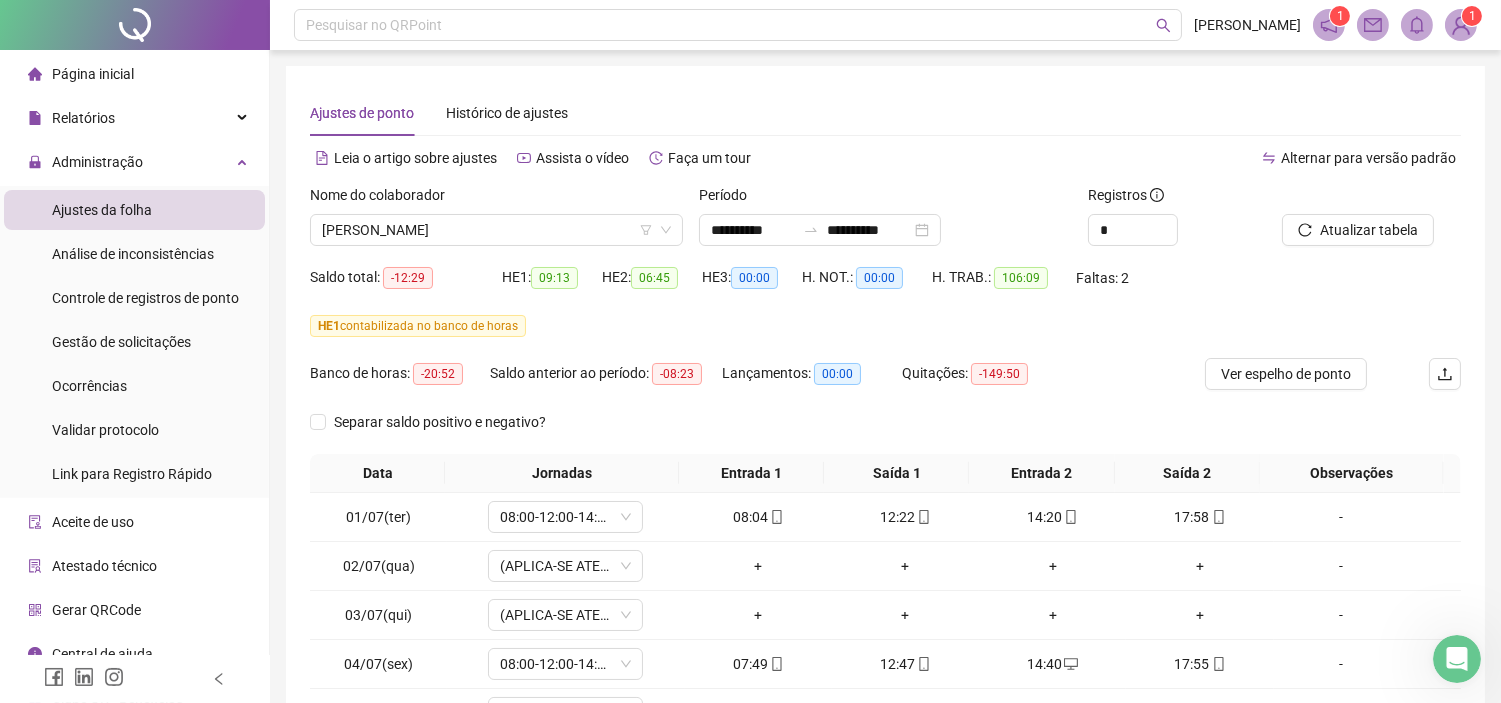 scroll, scrollTop: 298, scrollLeft: 0, axis: vertical 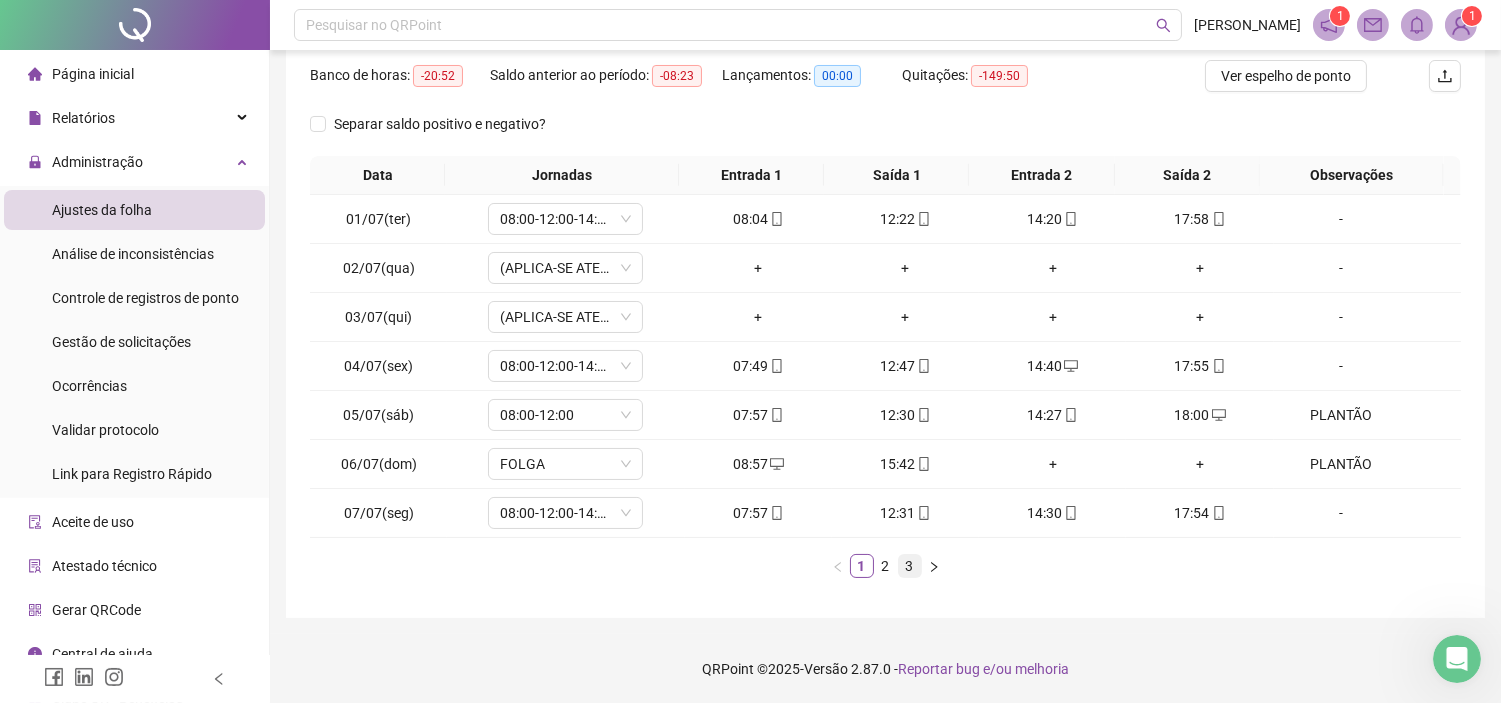 click on "3" at bounding box center [910, 566] 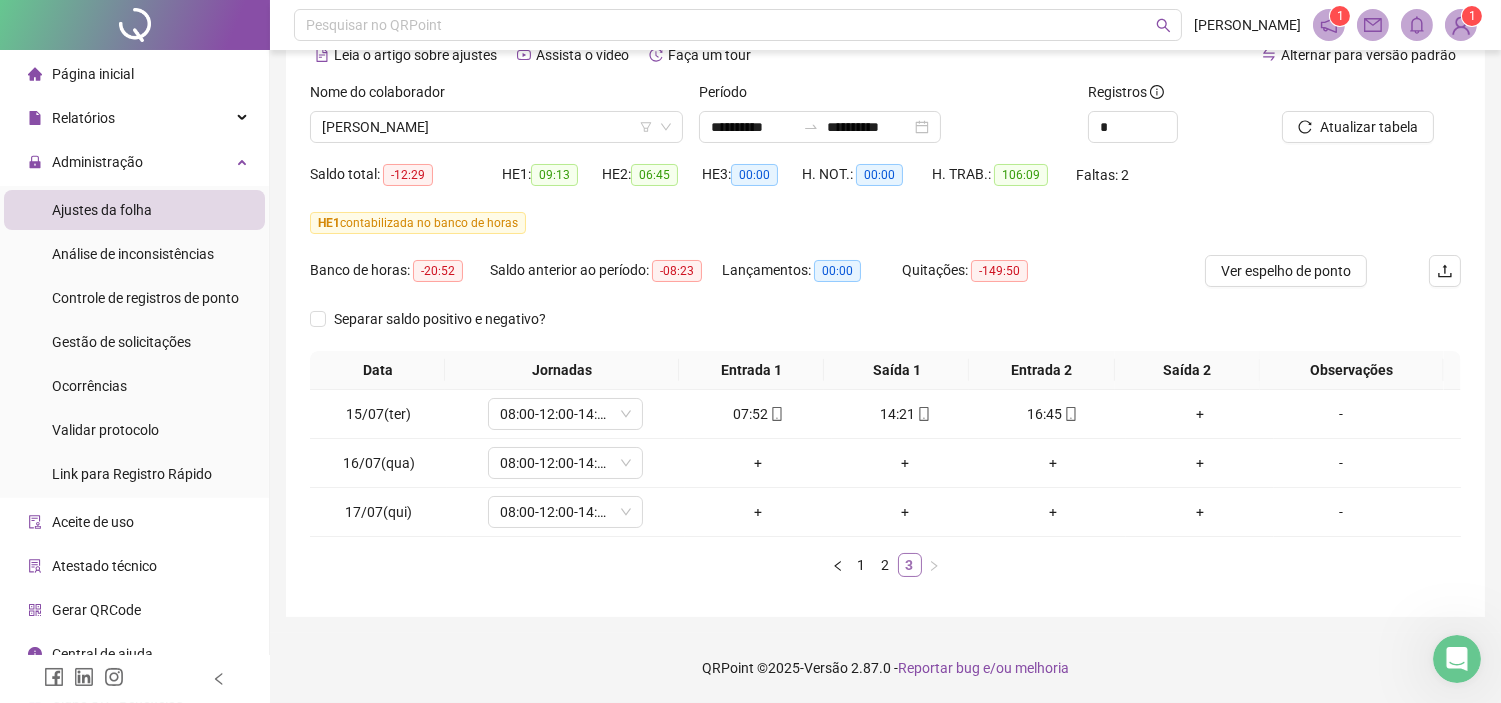 scroll, scrollTop: 103, scrollLeft: 0, axis: vertical 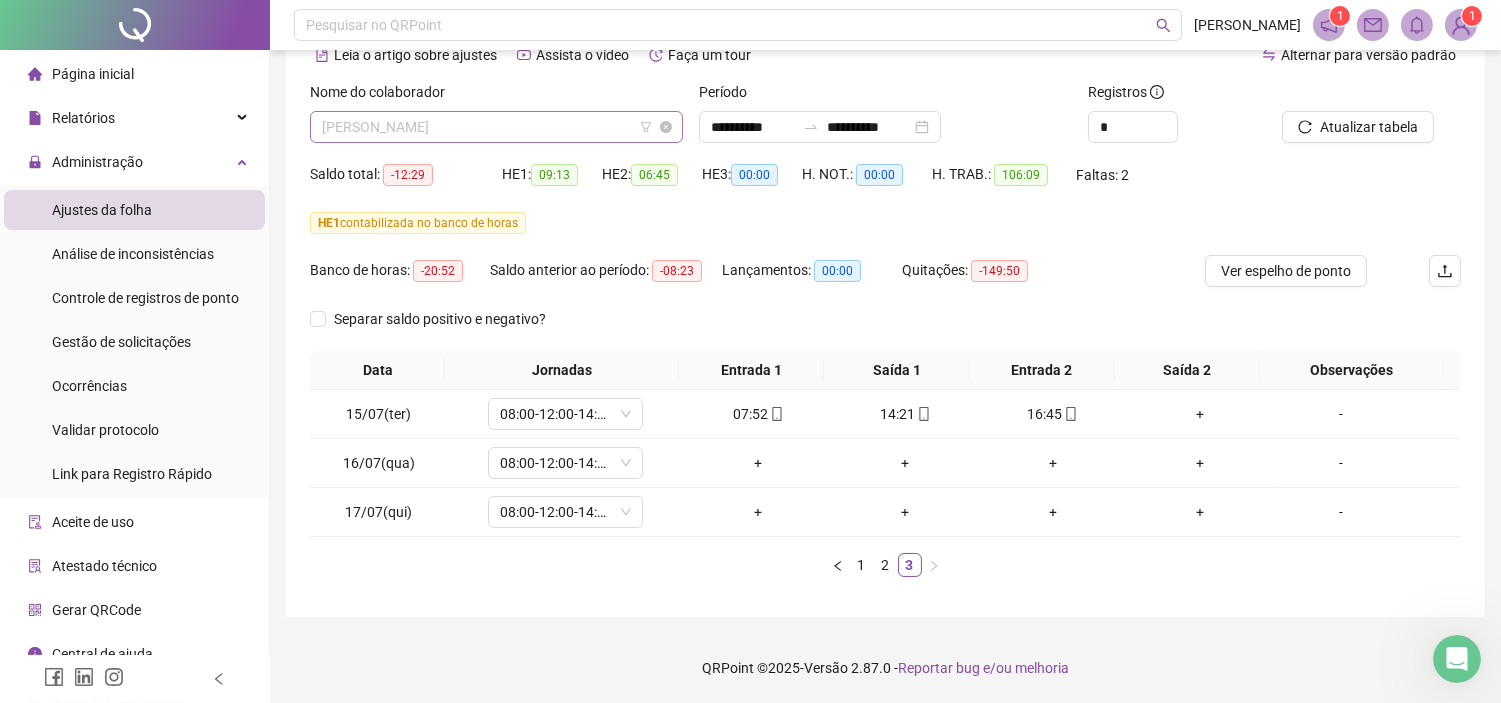 click on "[PERSON_NAME]" at bounding box center (496, 127) 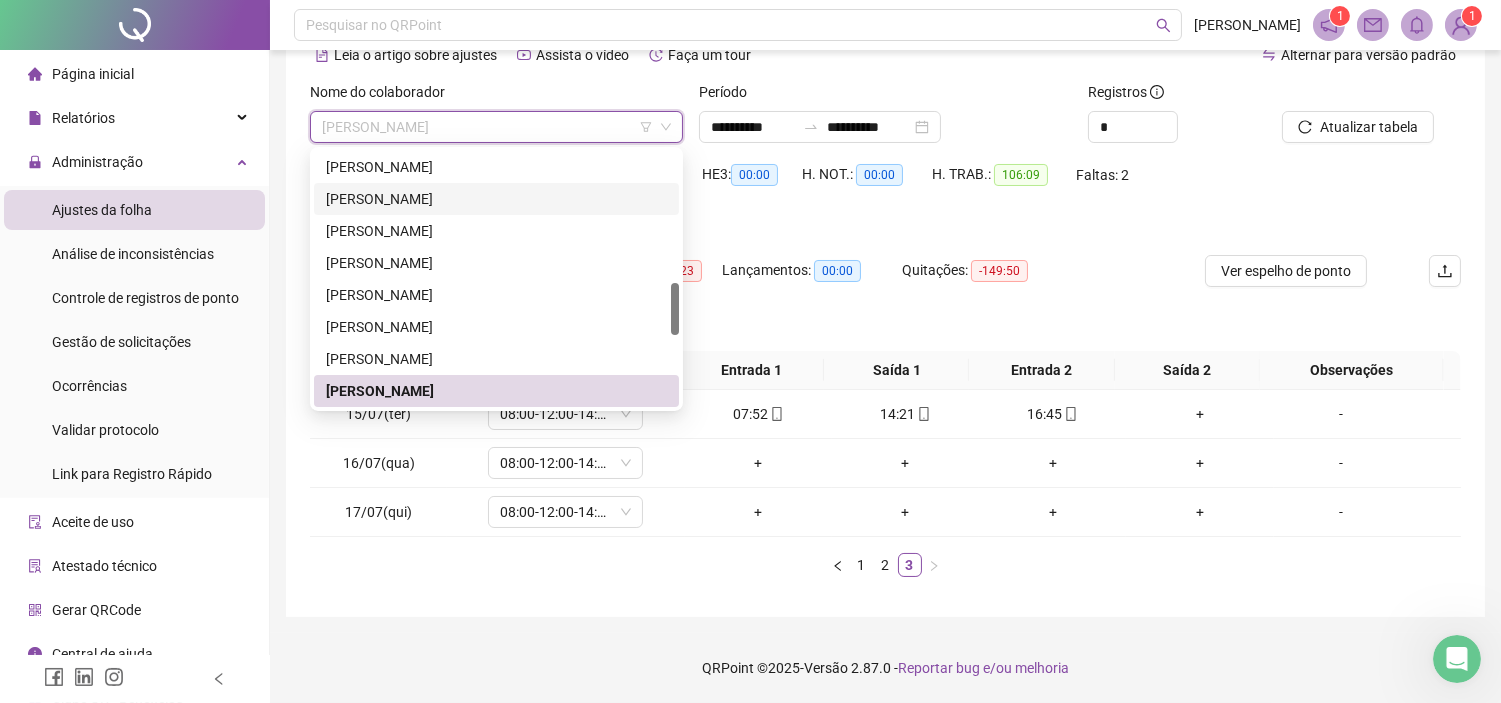 click on "[PERSON_NAME]" at bounding box center (496, 199) 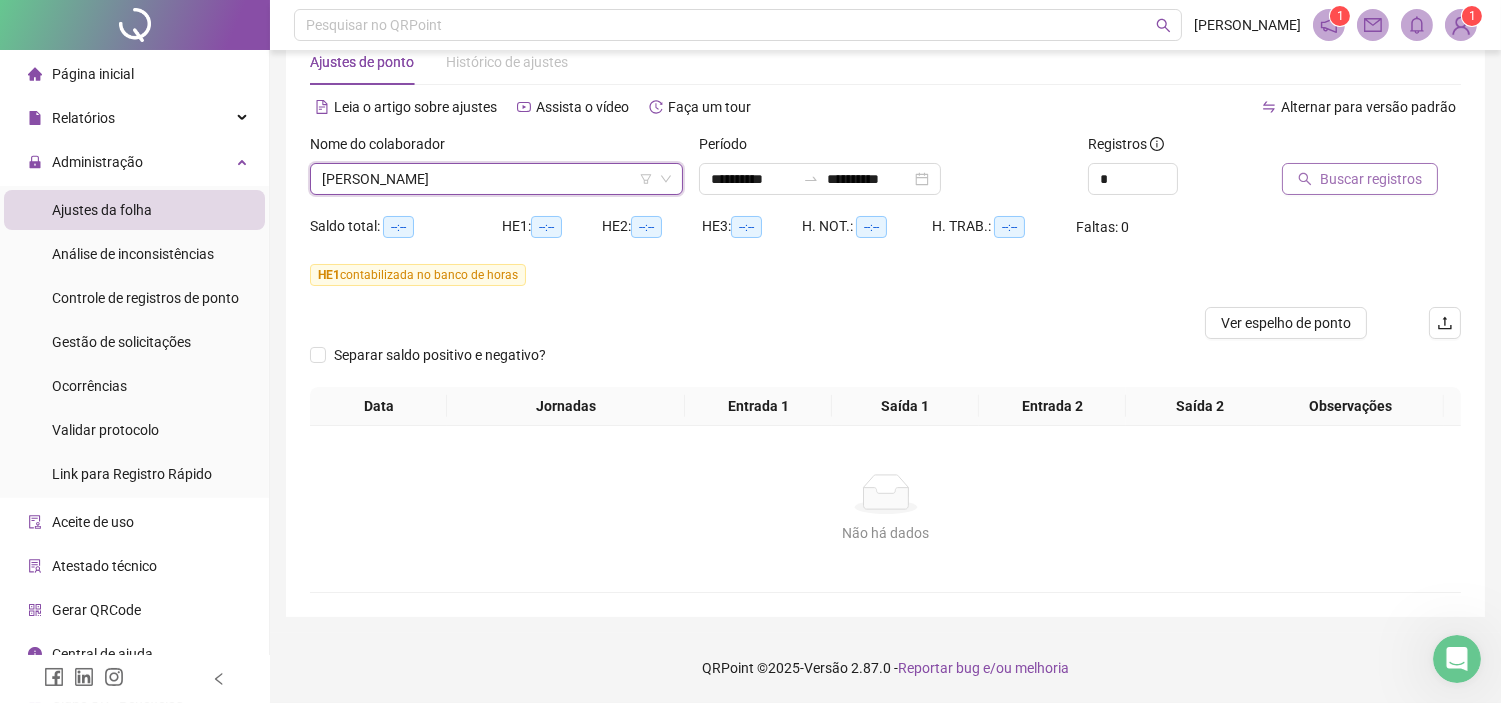 click on "Buscar registros" at bounding box center (1371, 179) 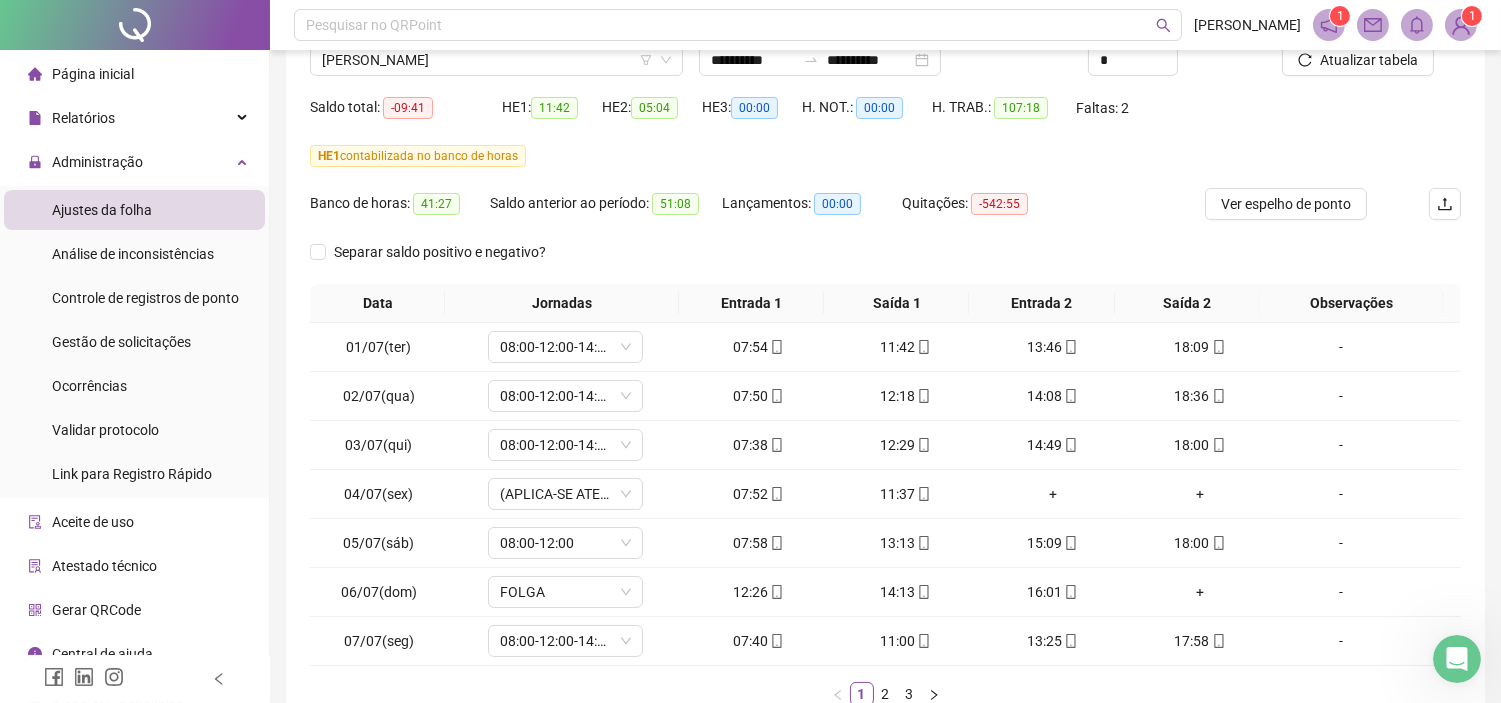 scroll, scrollTop: 298, scrollLeft: 0, axis: vertical 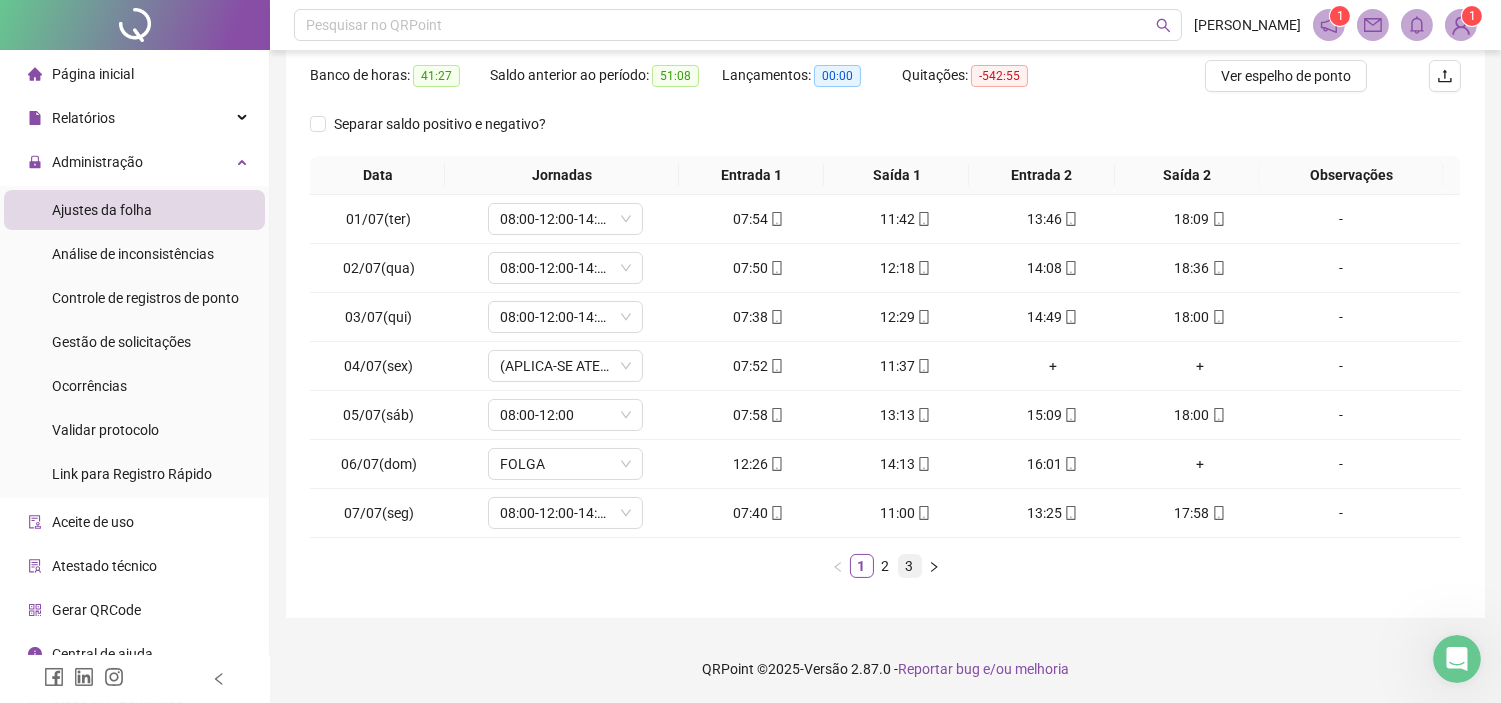 click on "3" at bounding box center [910, 566] 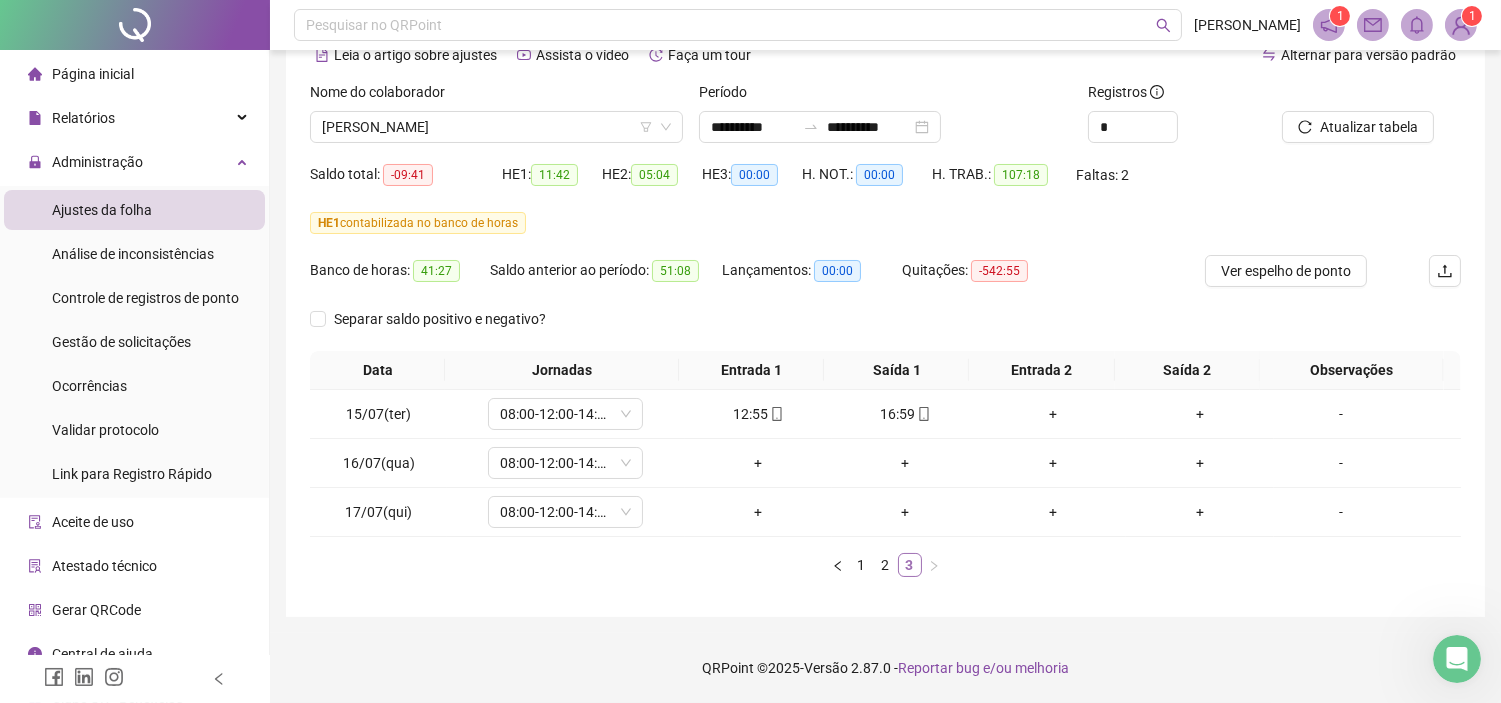 scroll, scrollTop: 103, scrollLeft: 0, axis: vertical 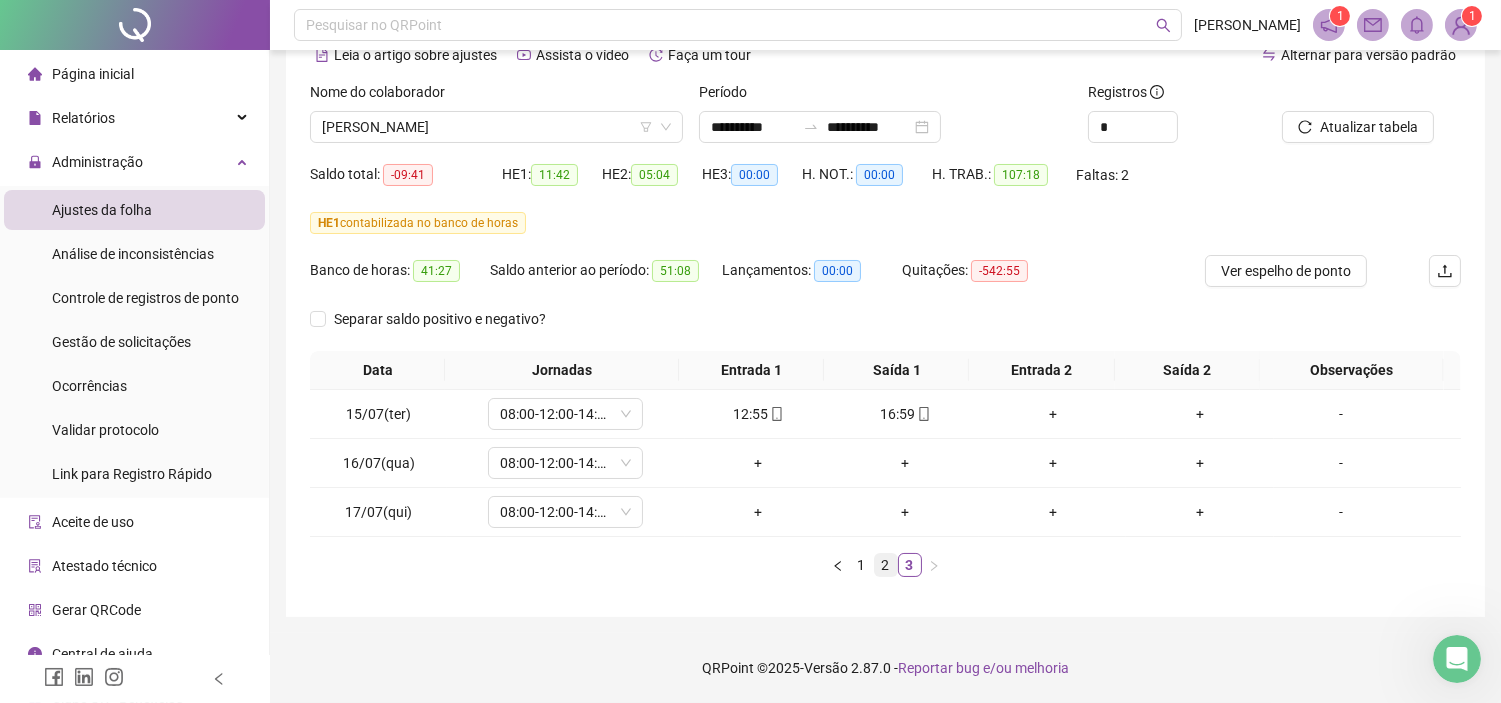 click on "2" at bounding box center (886, 565) 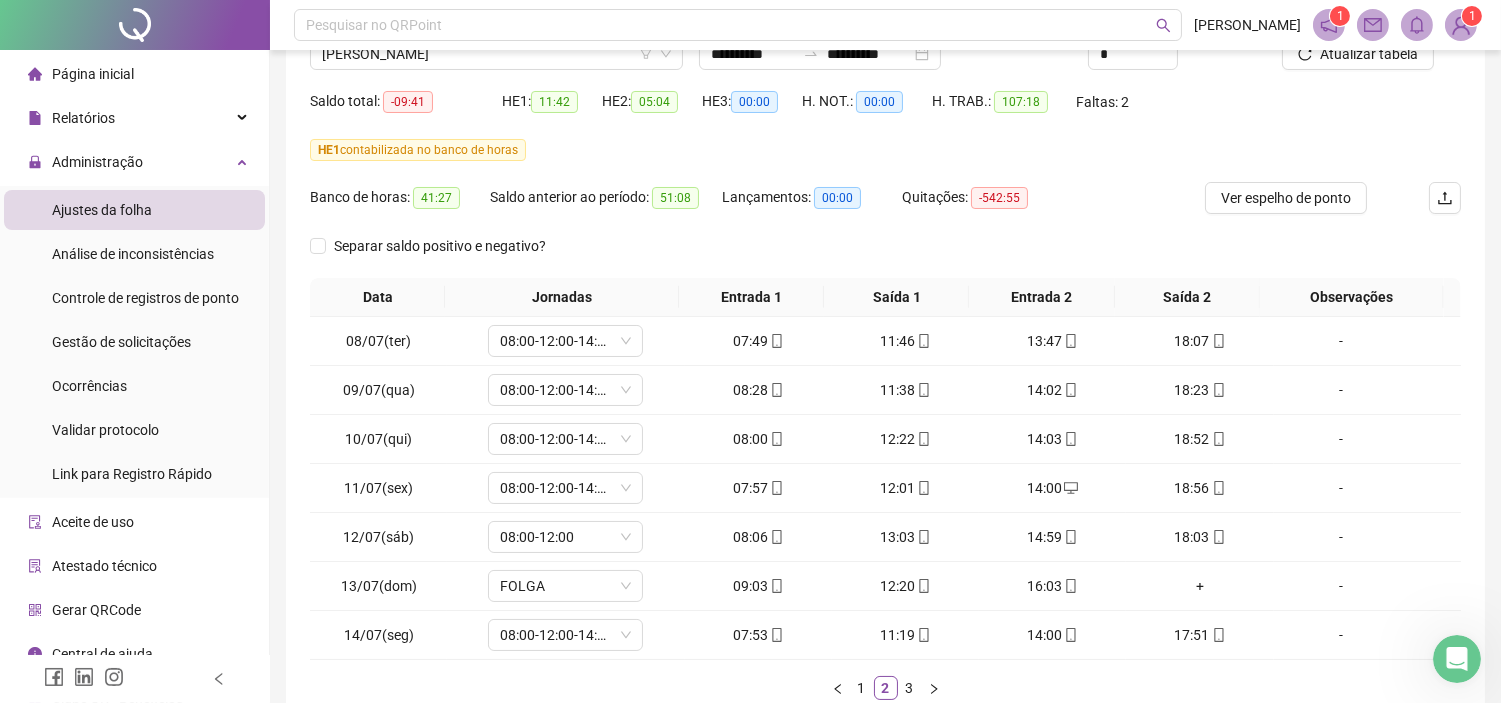 scroll, scrollTop: 0, scrollLeft: 0, axis: both 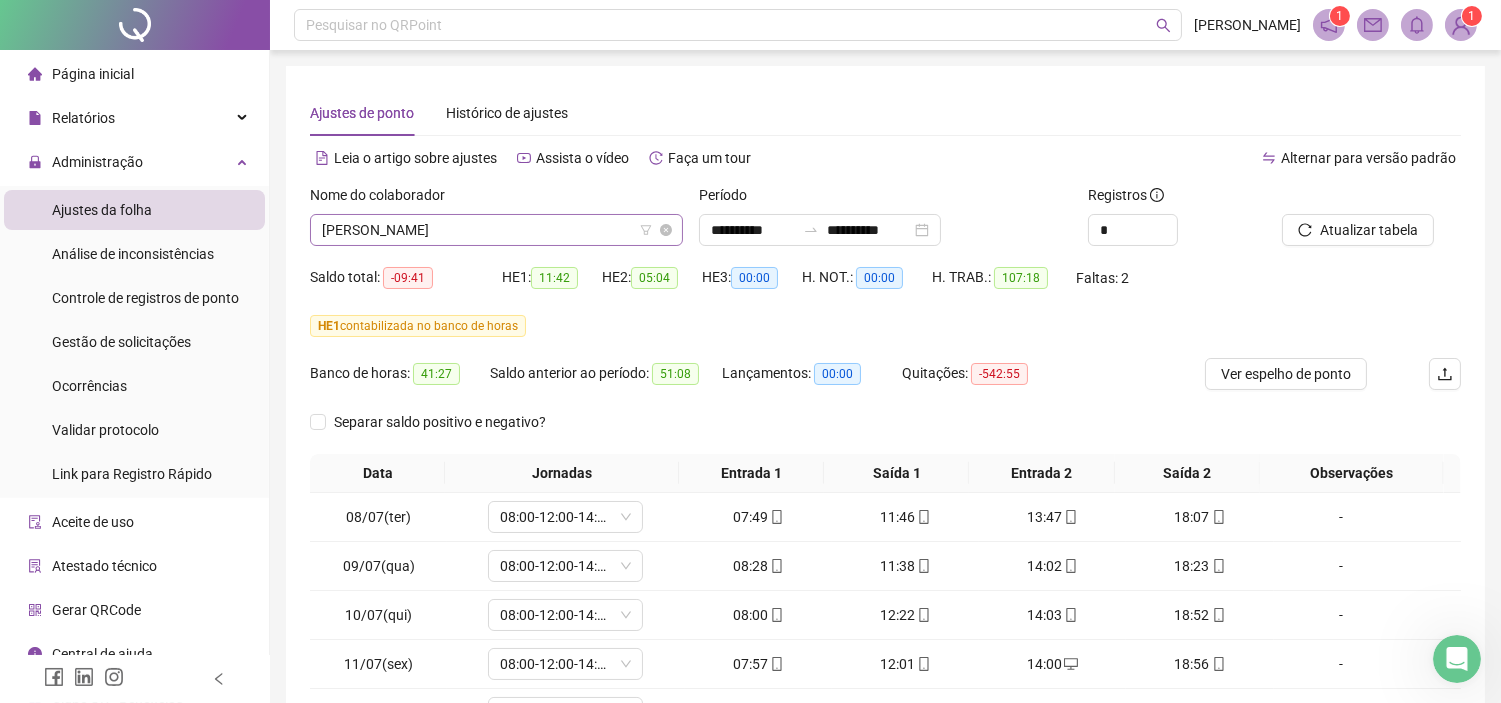 click on "[PERSON_NAME]" at bounding box center (496, 230) 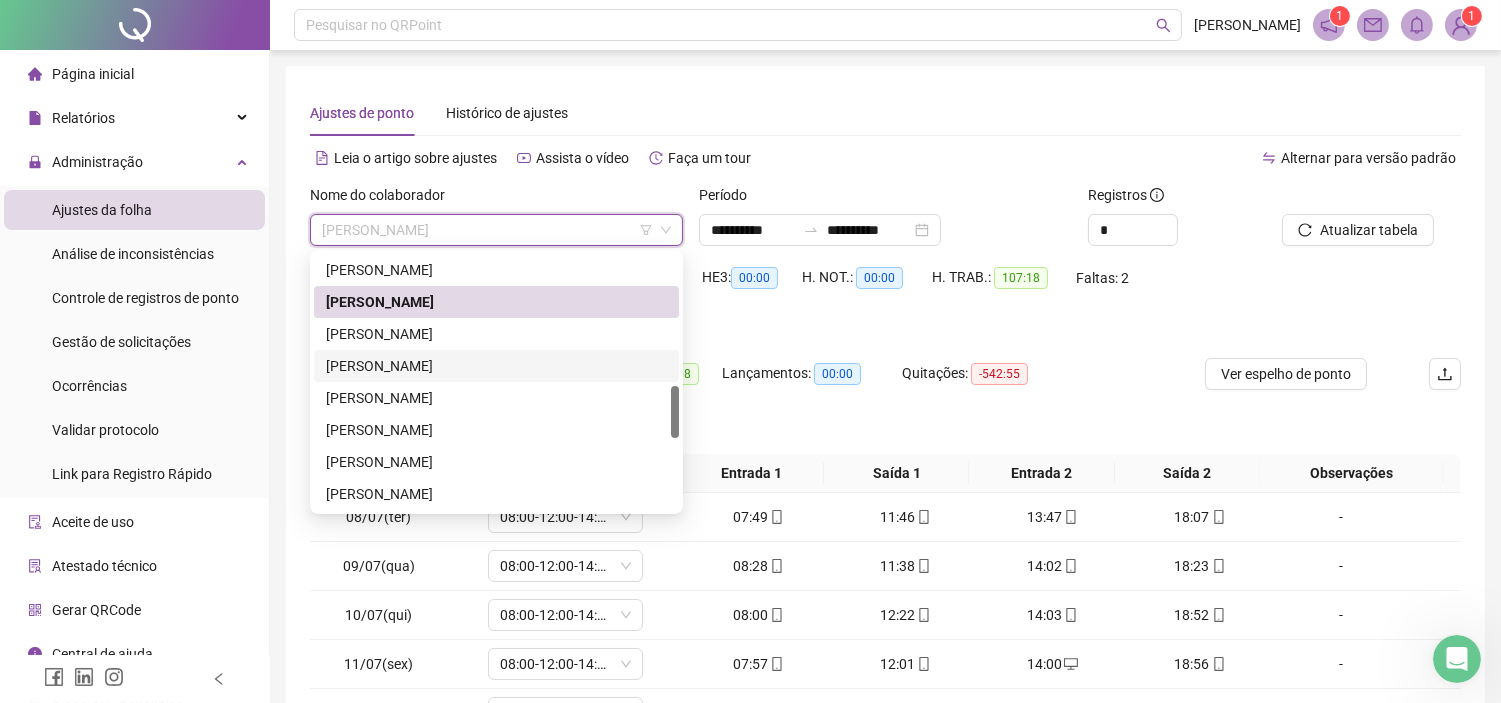 scroll, scrollTop: 973, scrollLeft: 0, axis: vertical 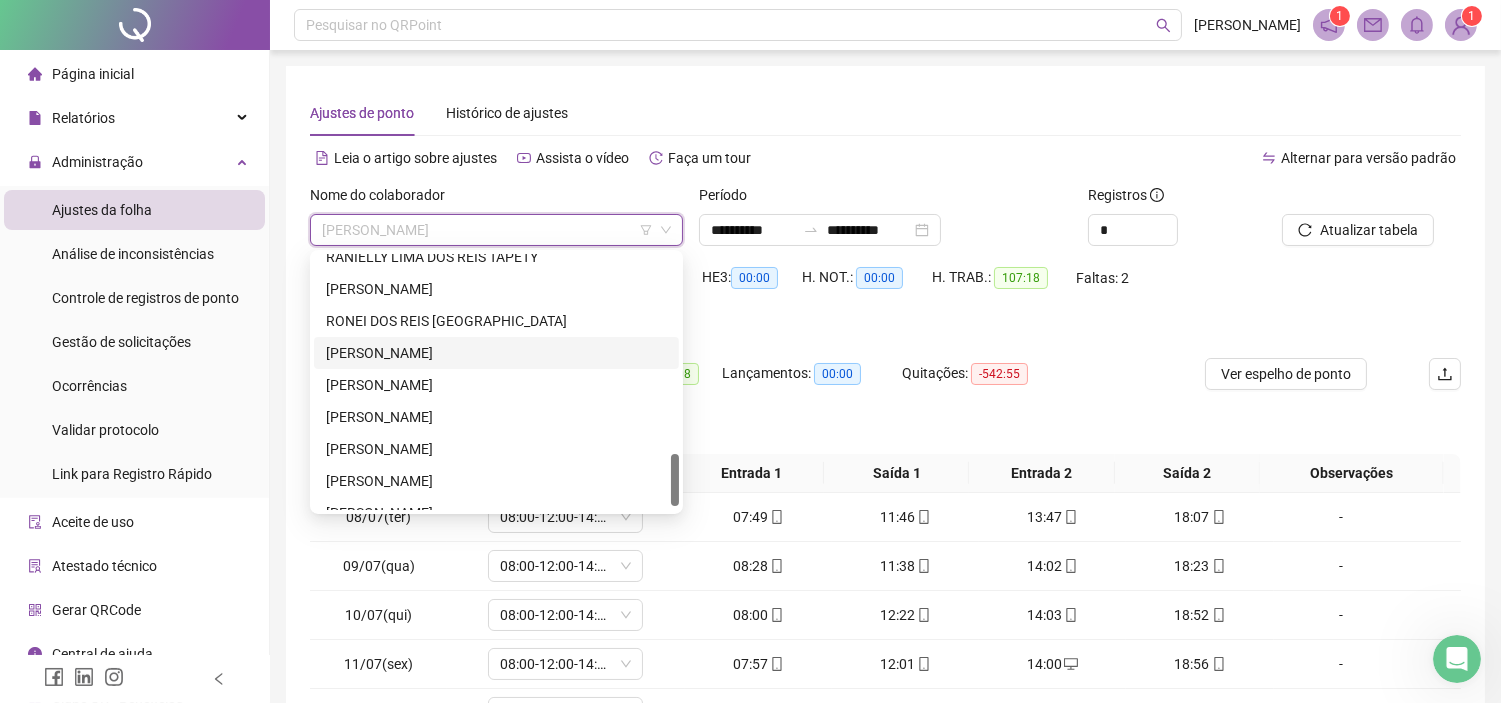 click on "[PERSON_NAME]" at bounding box center (496, 353) 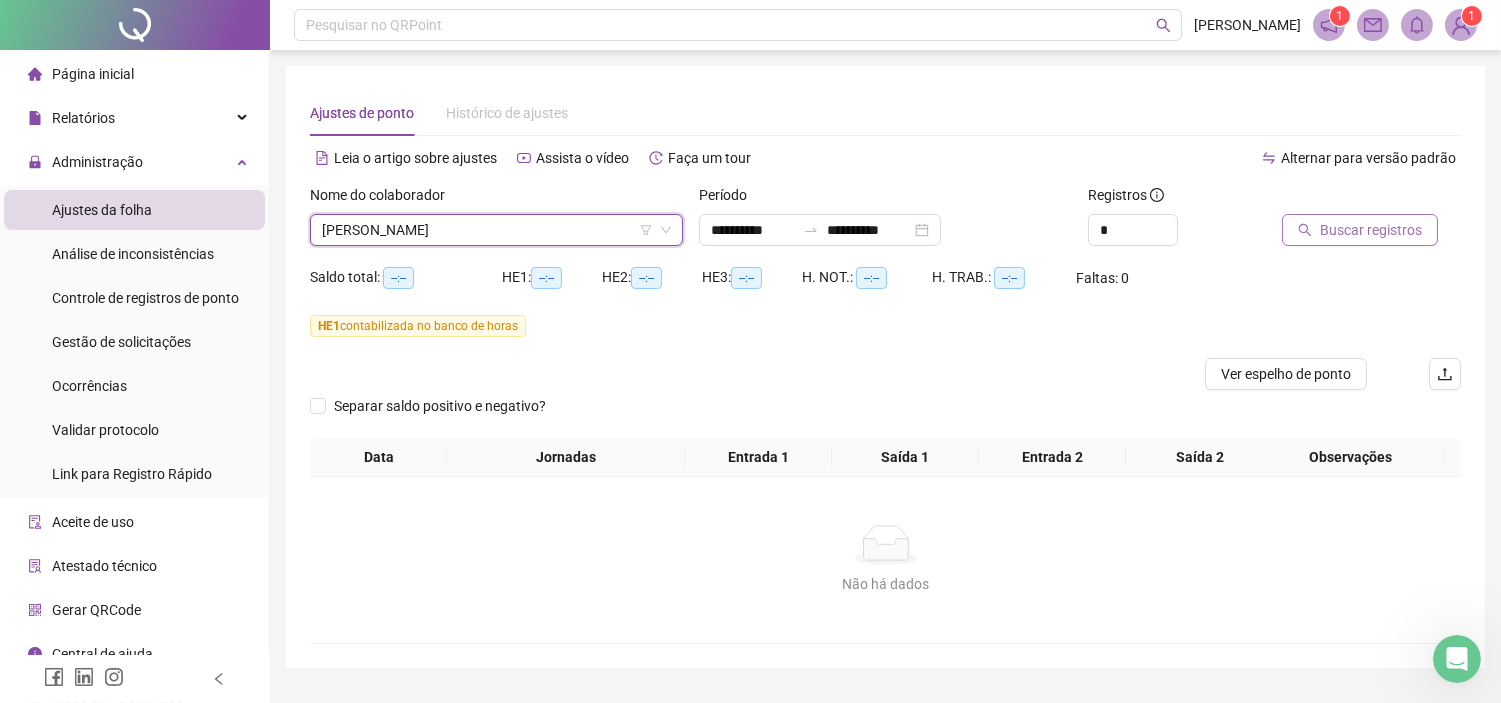 click on "Buscar registros" at bounding box center (1371, 230) 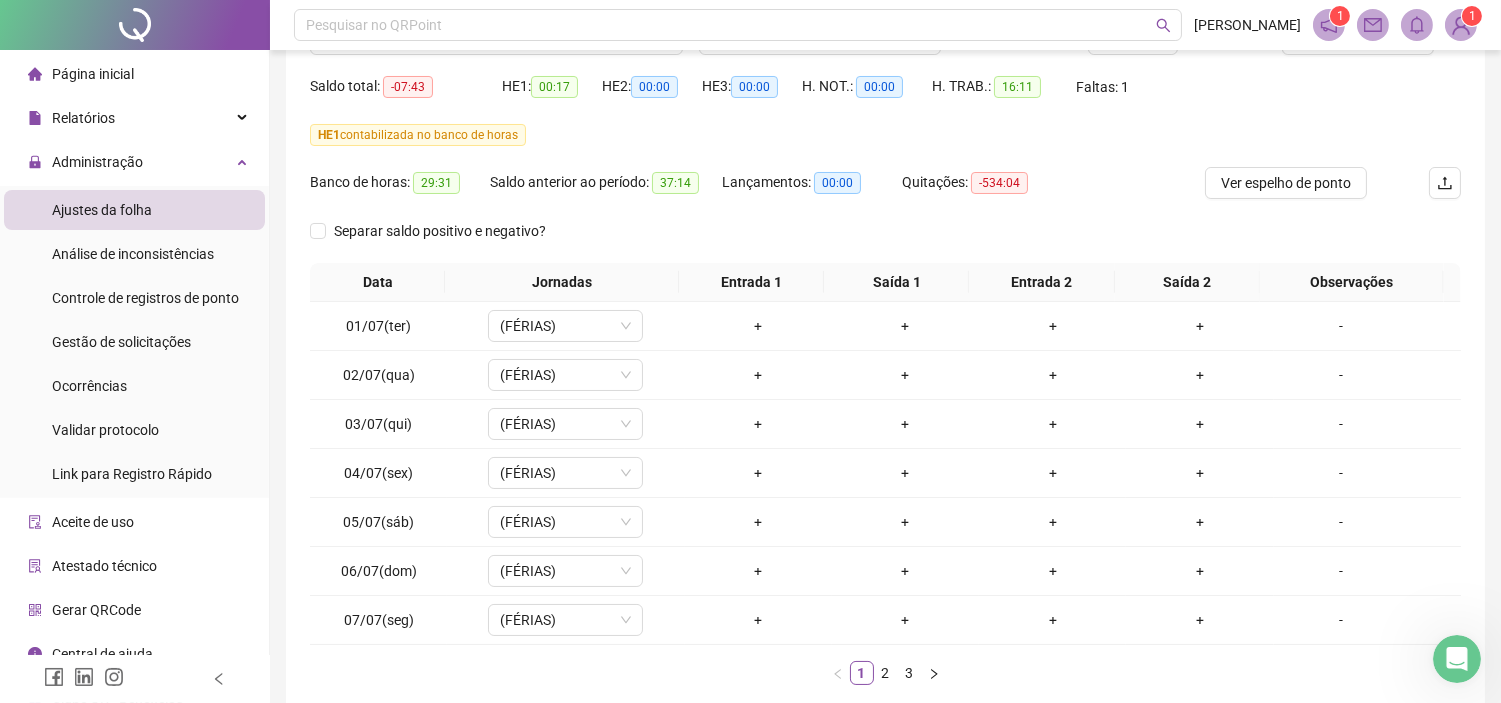 scroll, scrollTop: 298, scrollLeft: 0, axis: vertical 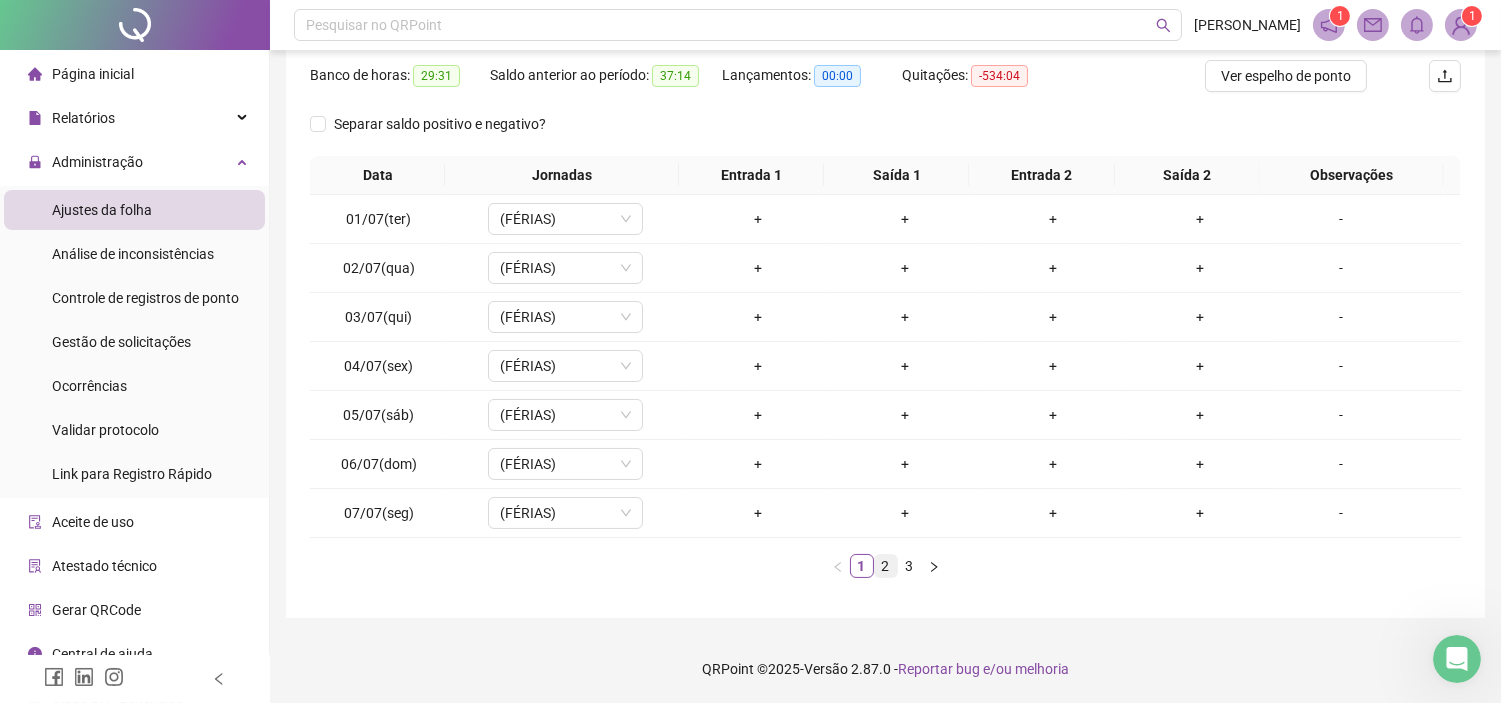click on "2" at bounding box center [886, 566] 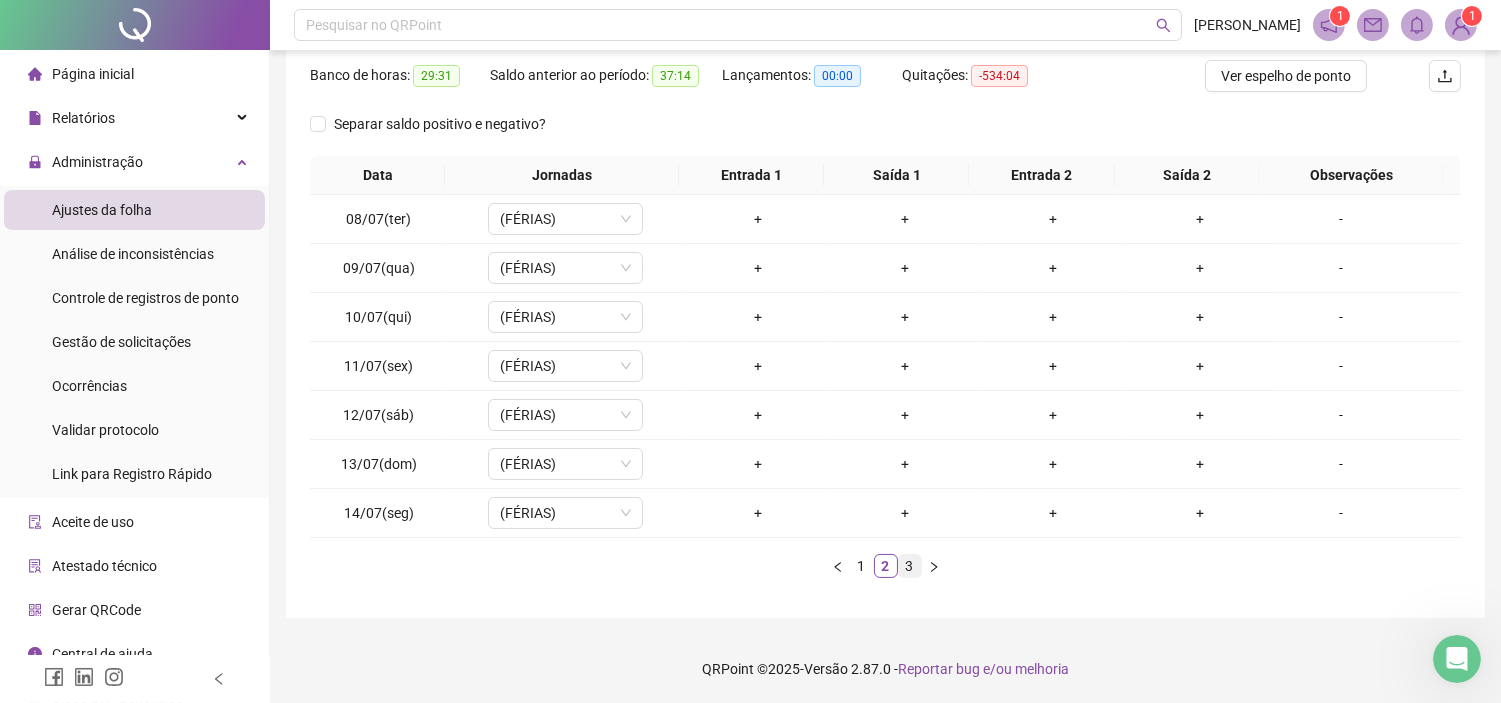 click on "3" at bounding box center (910, 566) 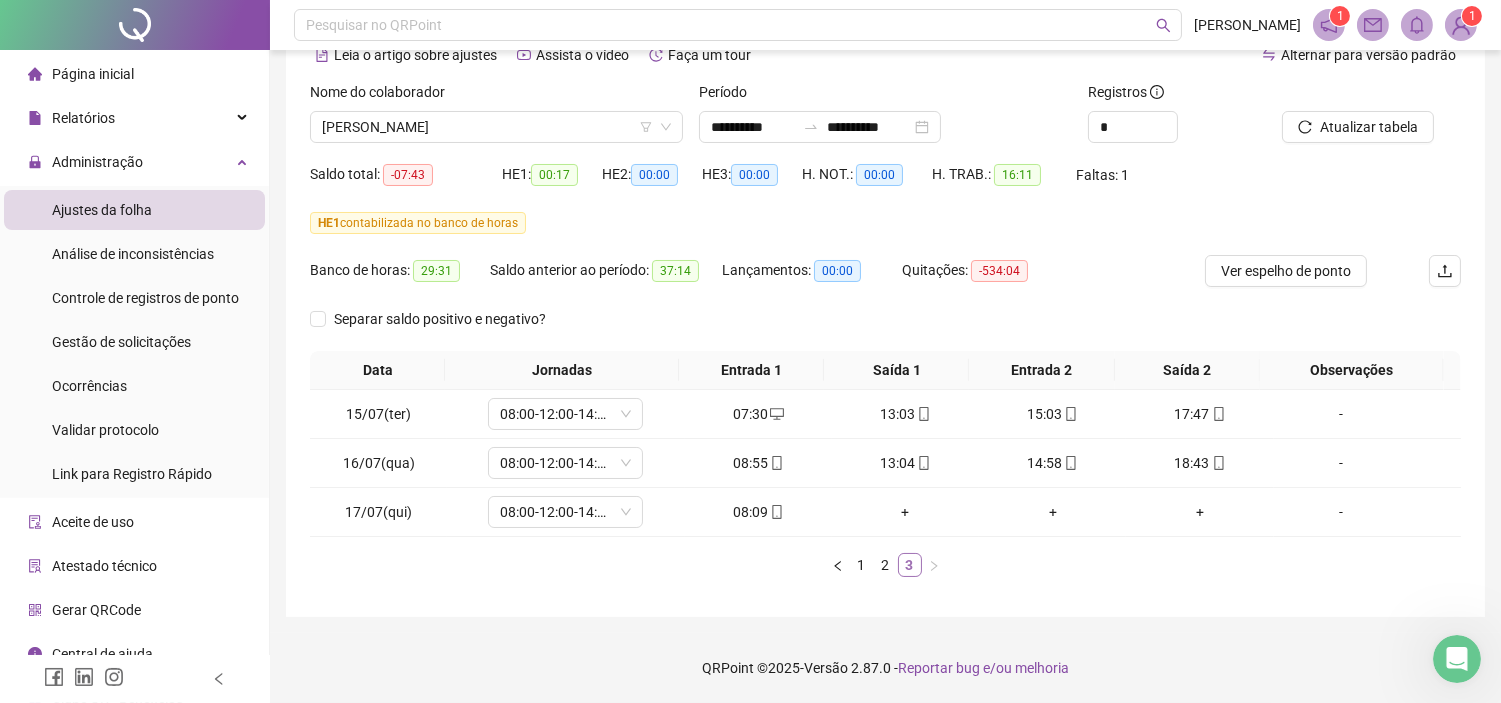 scroll, scrollTop: 103, scrollLeft: 0, axis: vertical 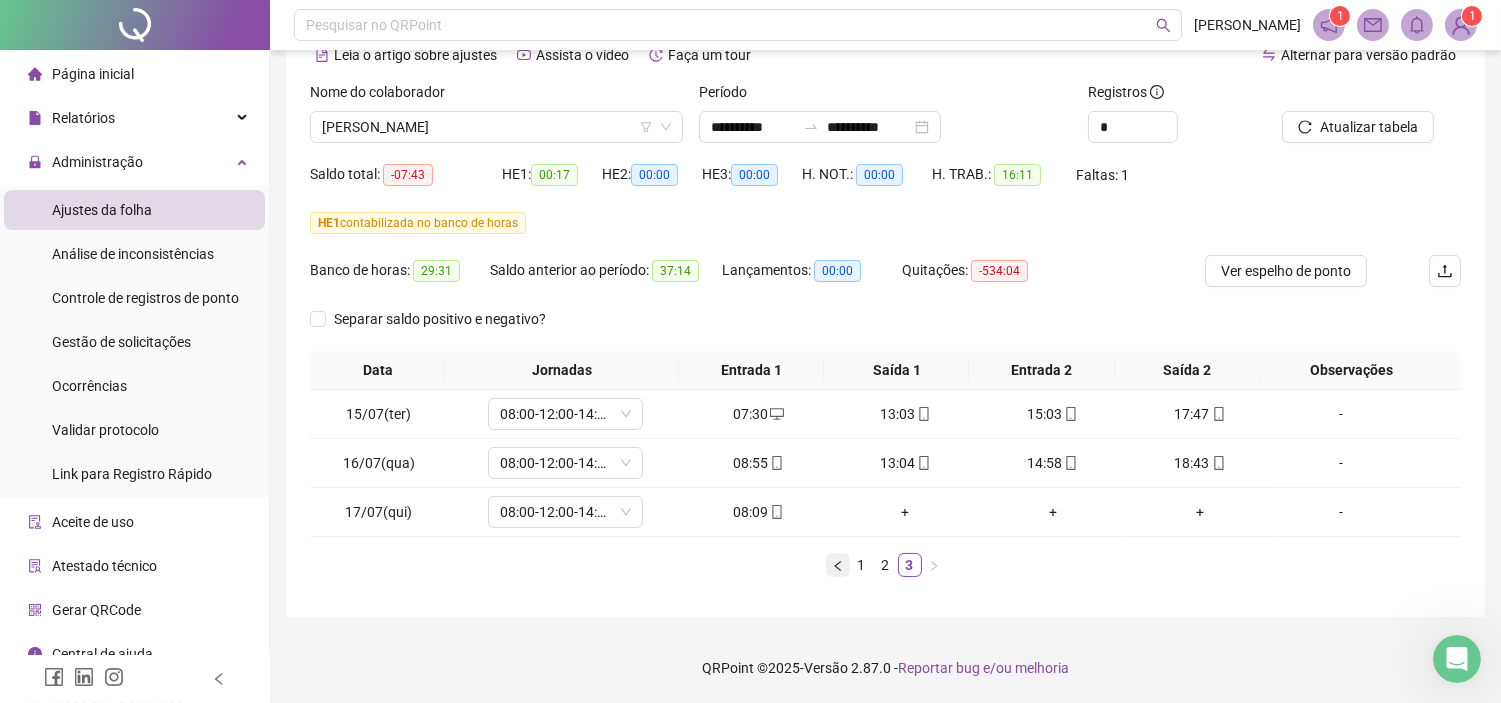 click 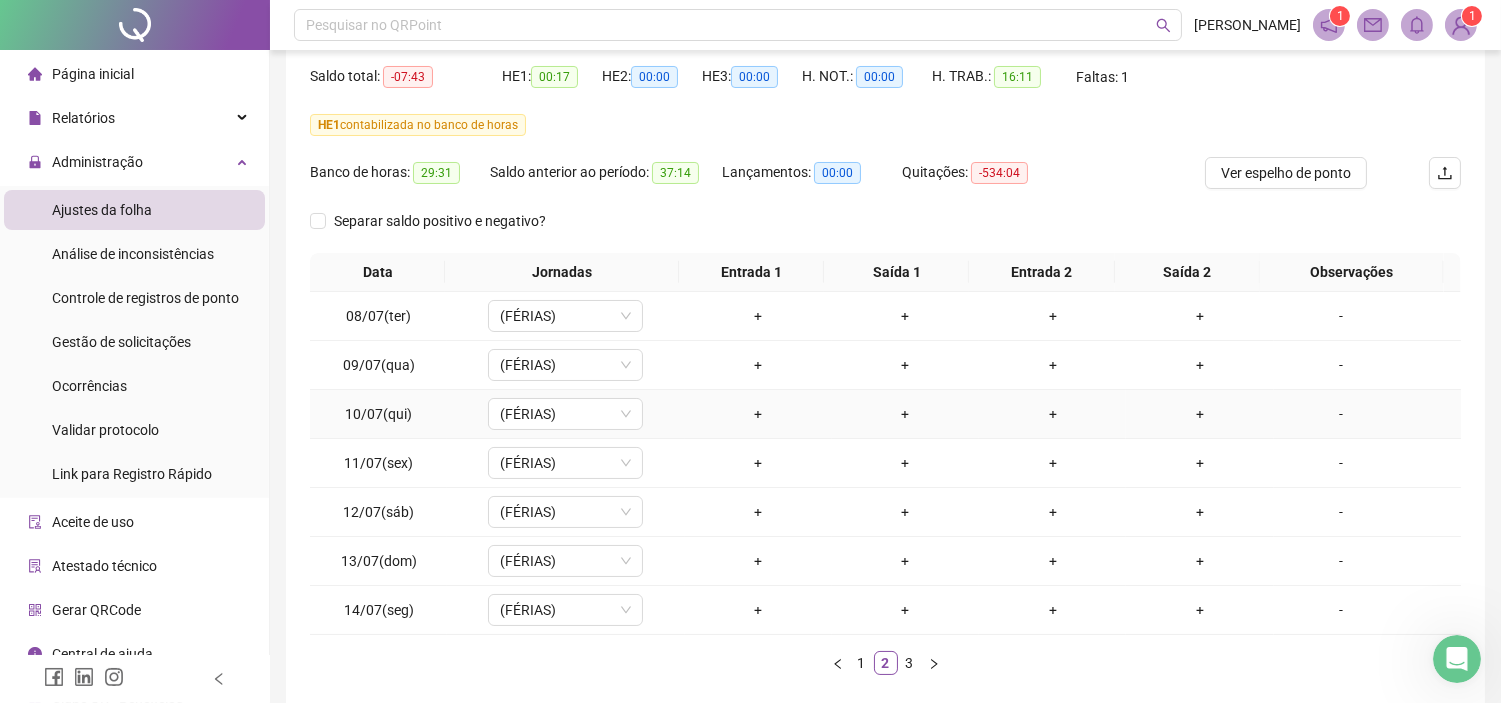 scroll, scrollTop: 298, scrollLeft: 0, axis: vertical 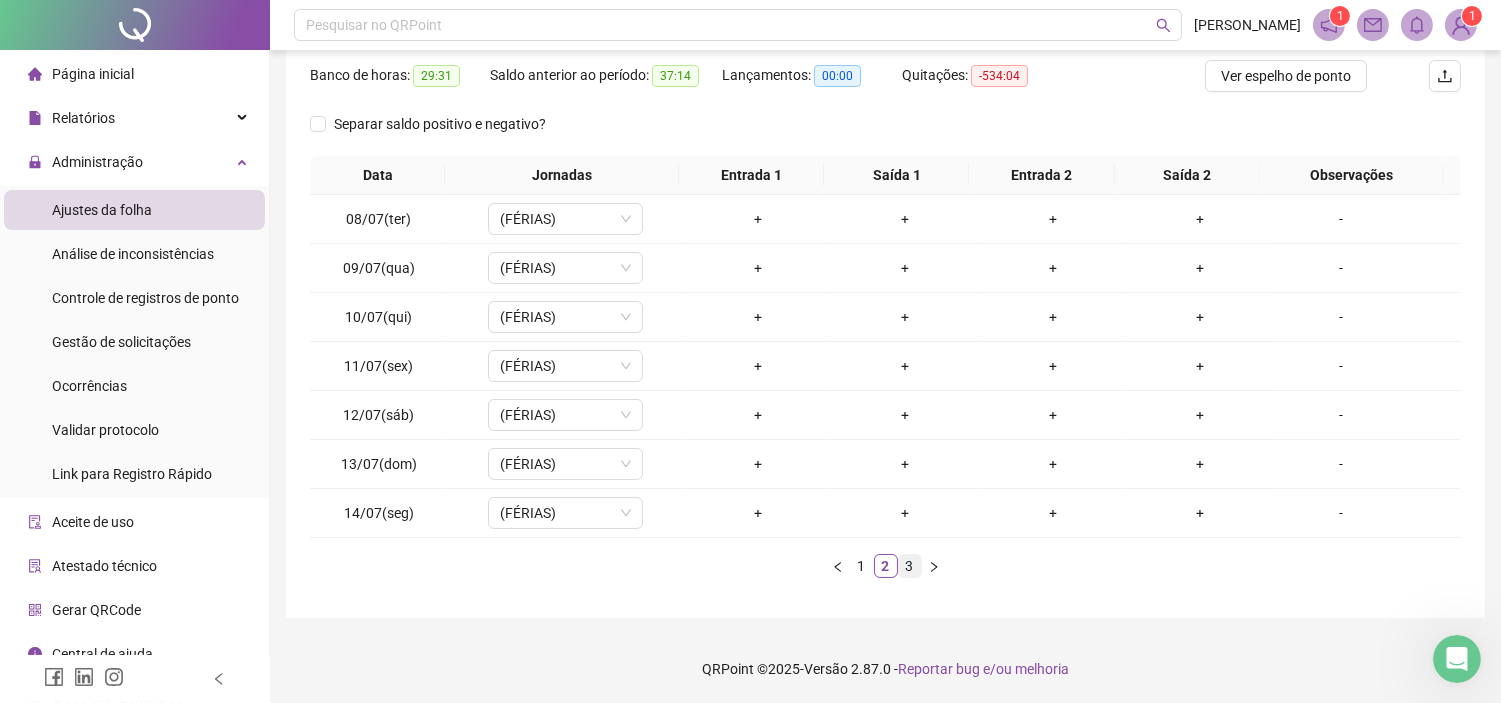 click on "3" at bounding box center [910, 566] 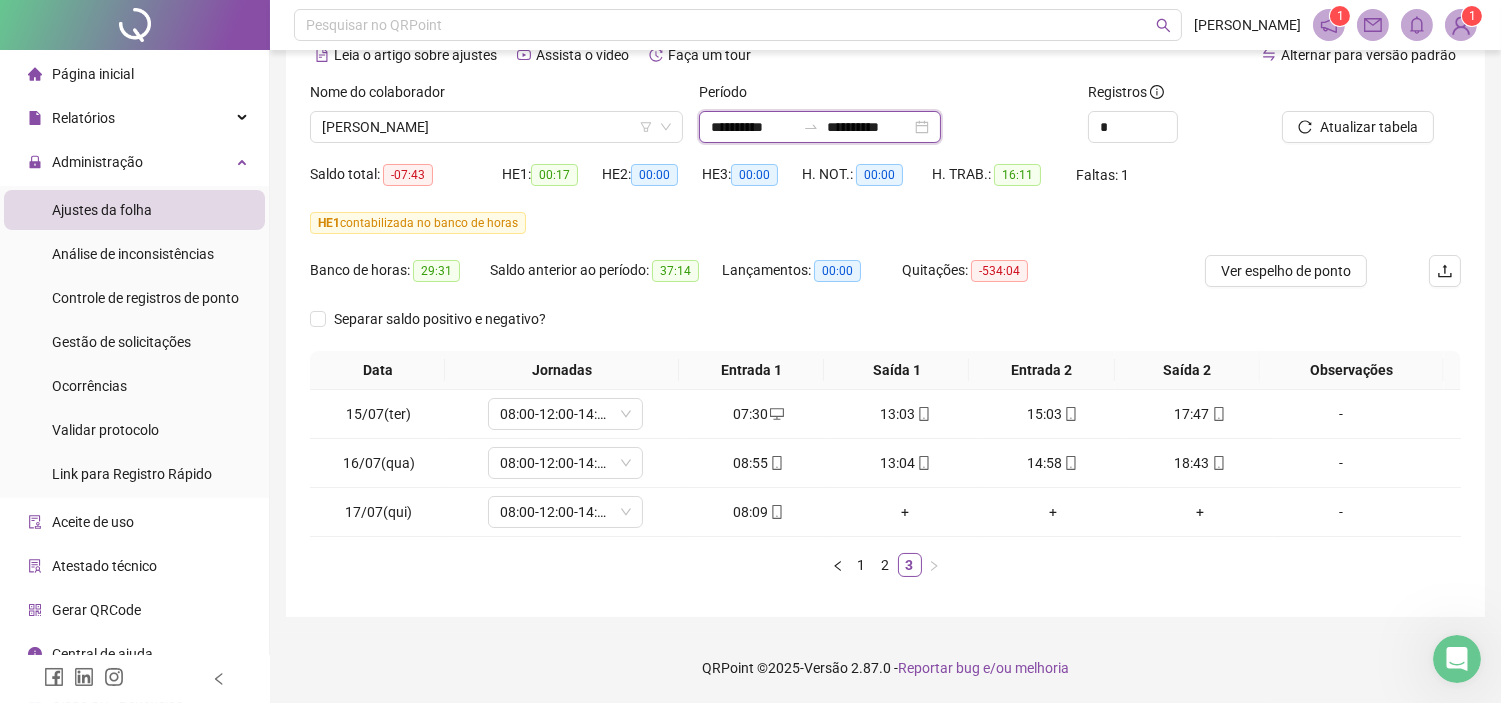 click on "**********" at bounding box center (753, 127) 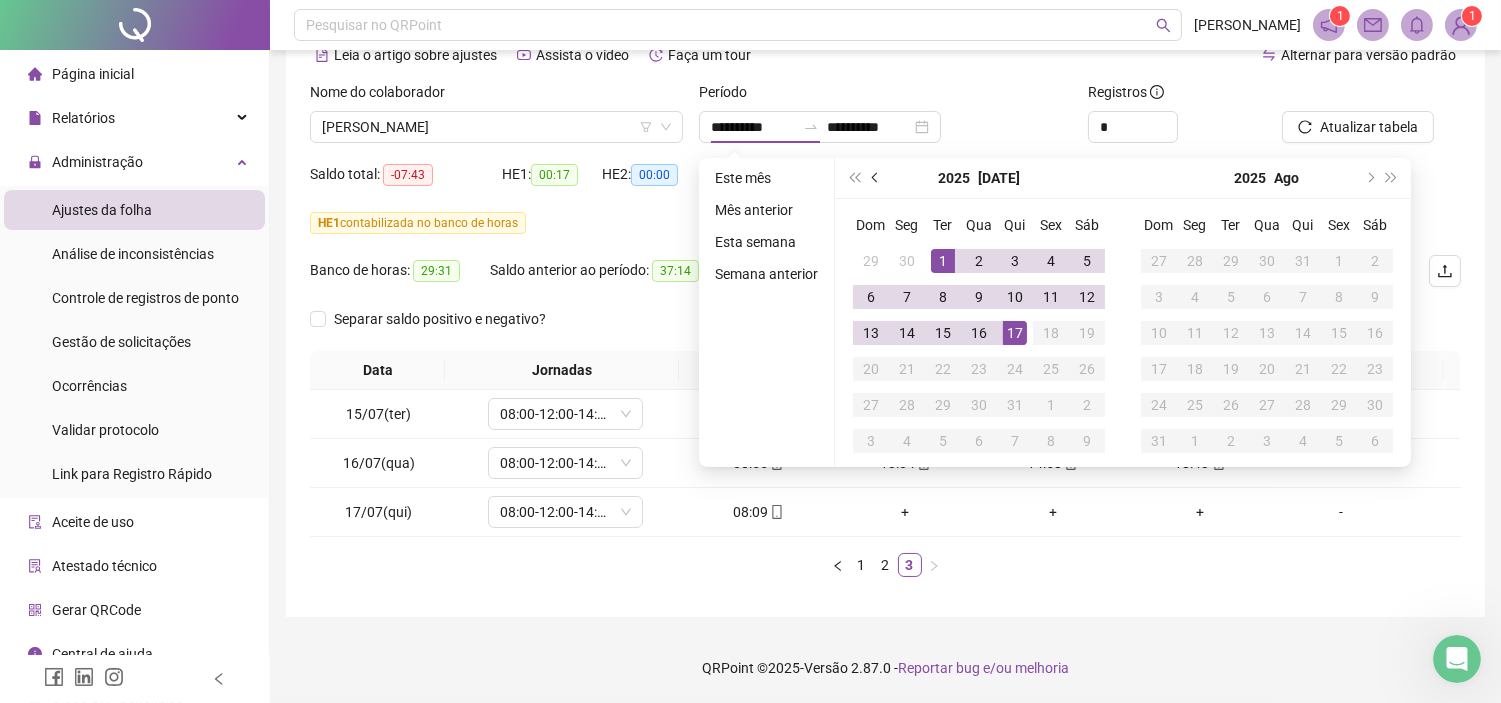click at bounding box center (877, 178) 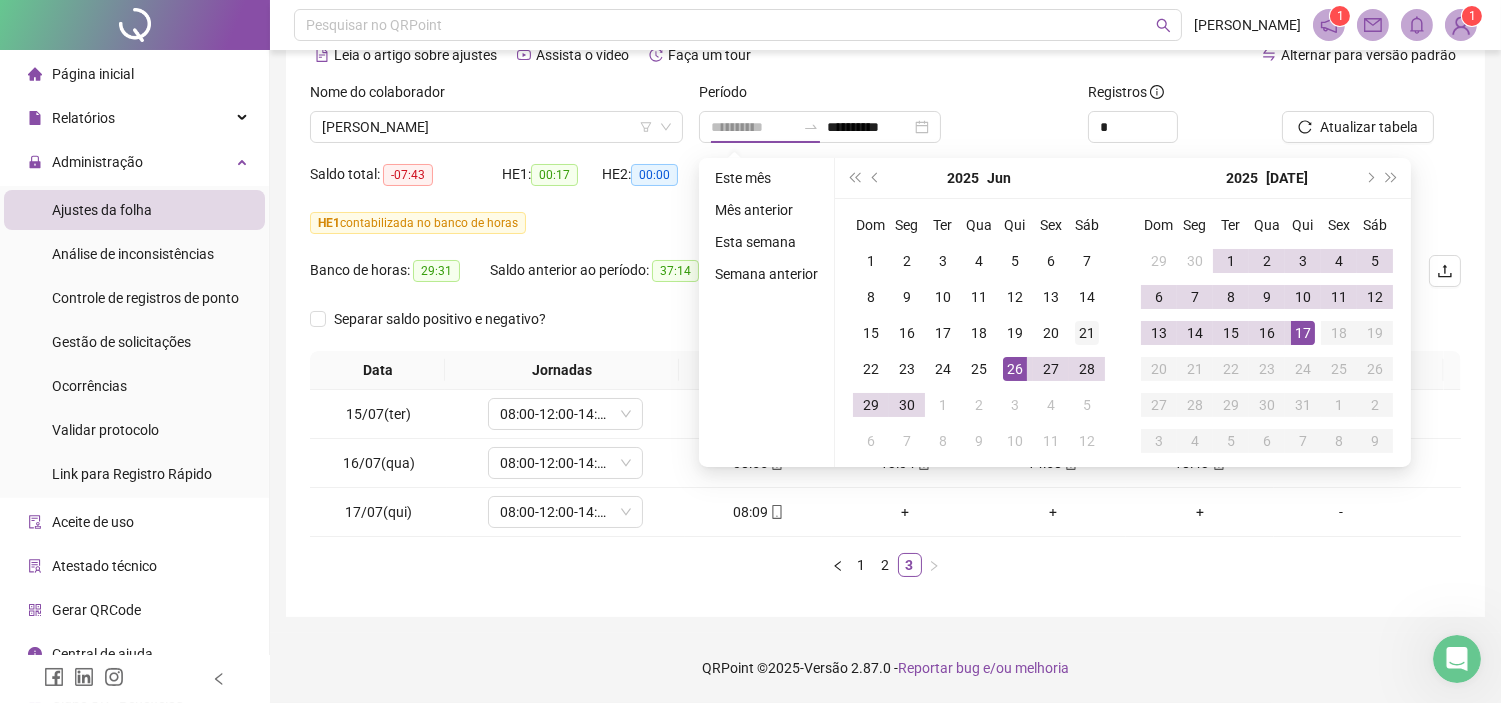 type on "**********" 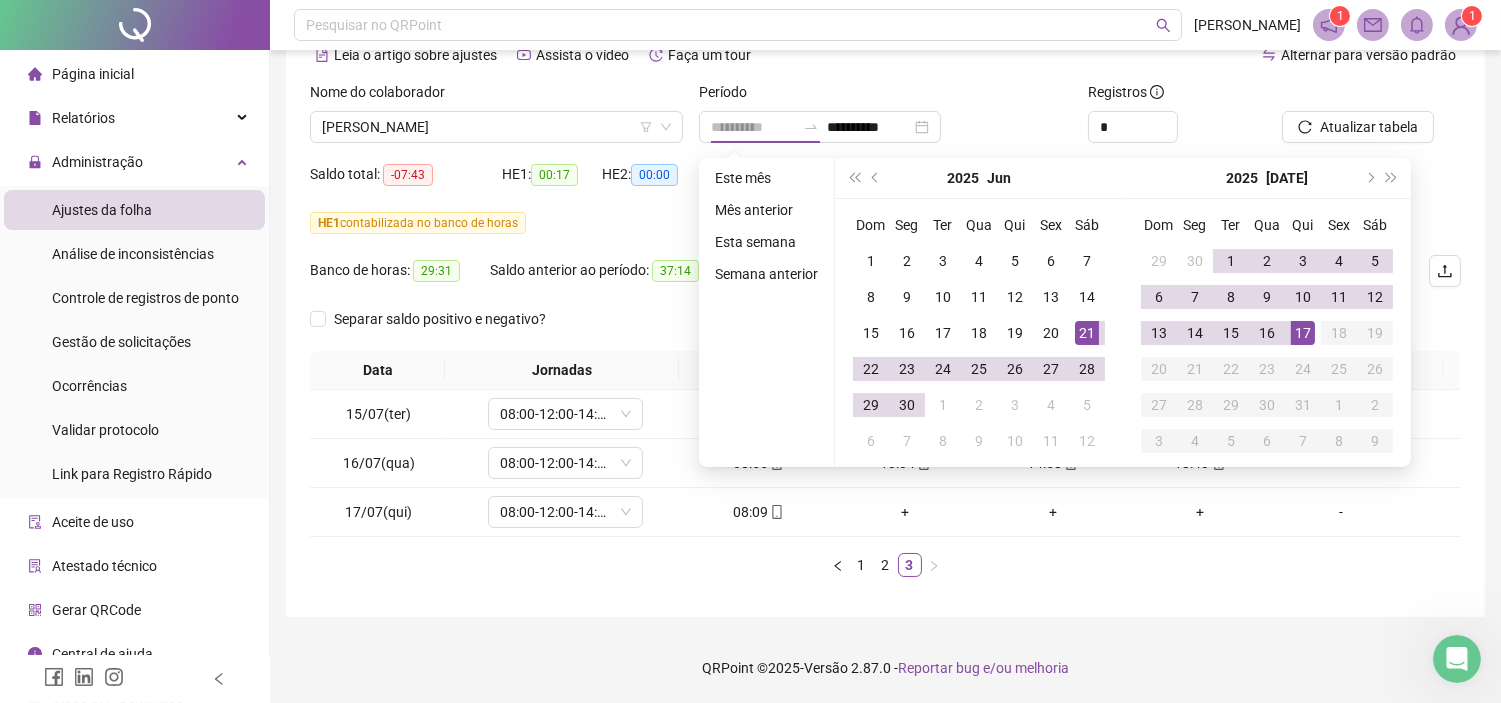 click on "21" at bounding box center [1087, 333] 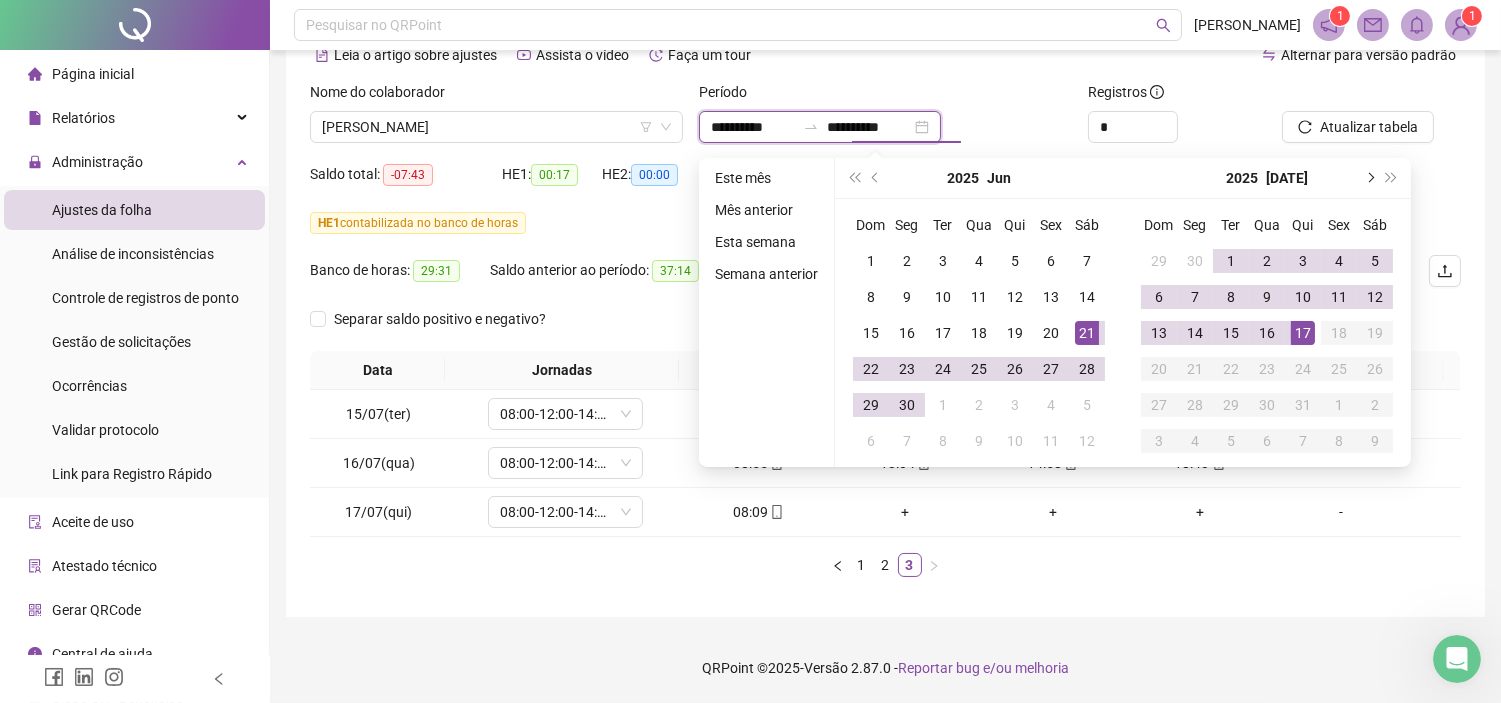 type on "**********" 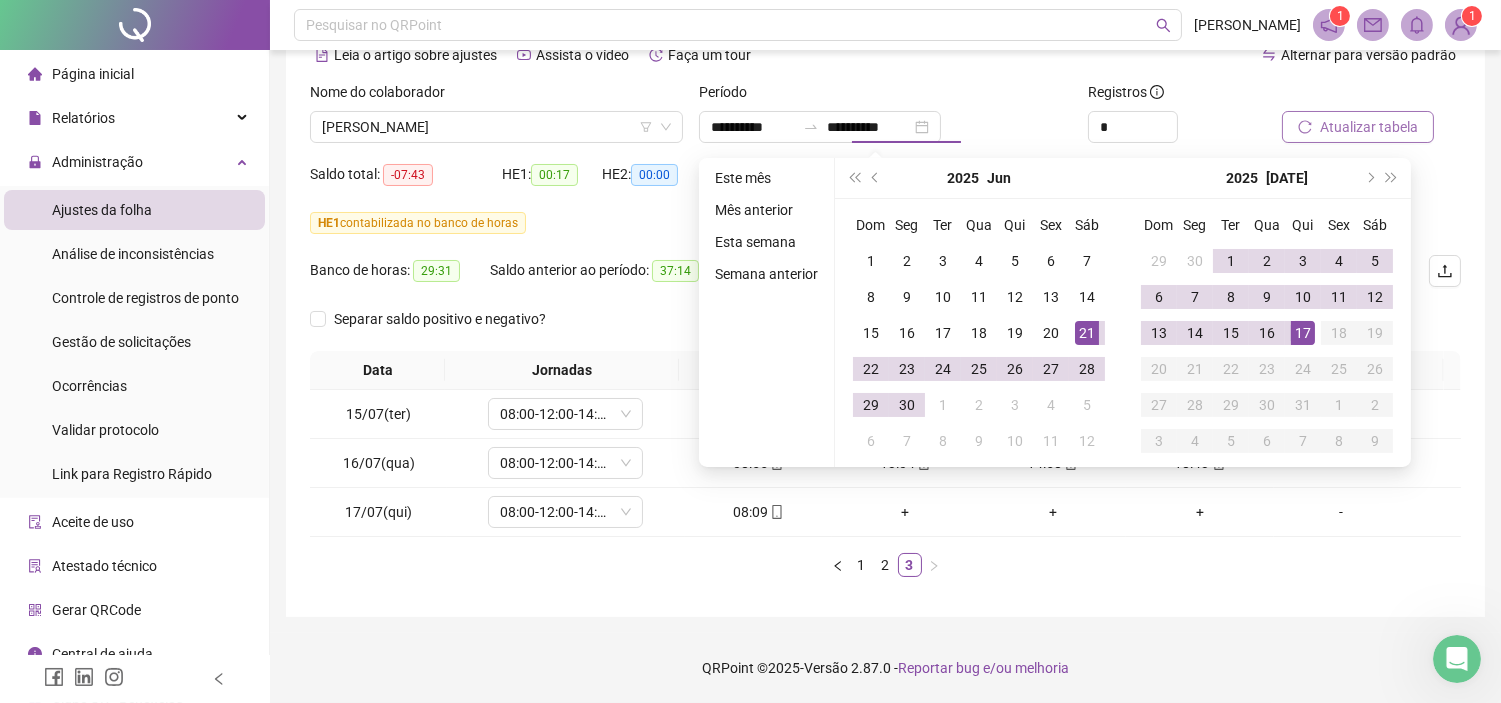 click on "**********" at bounding box center (885, 321) 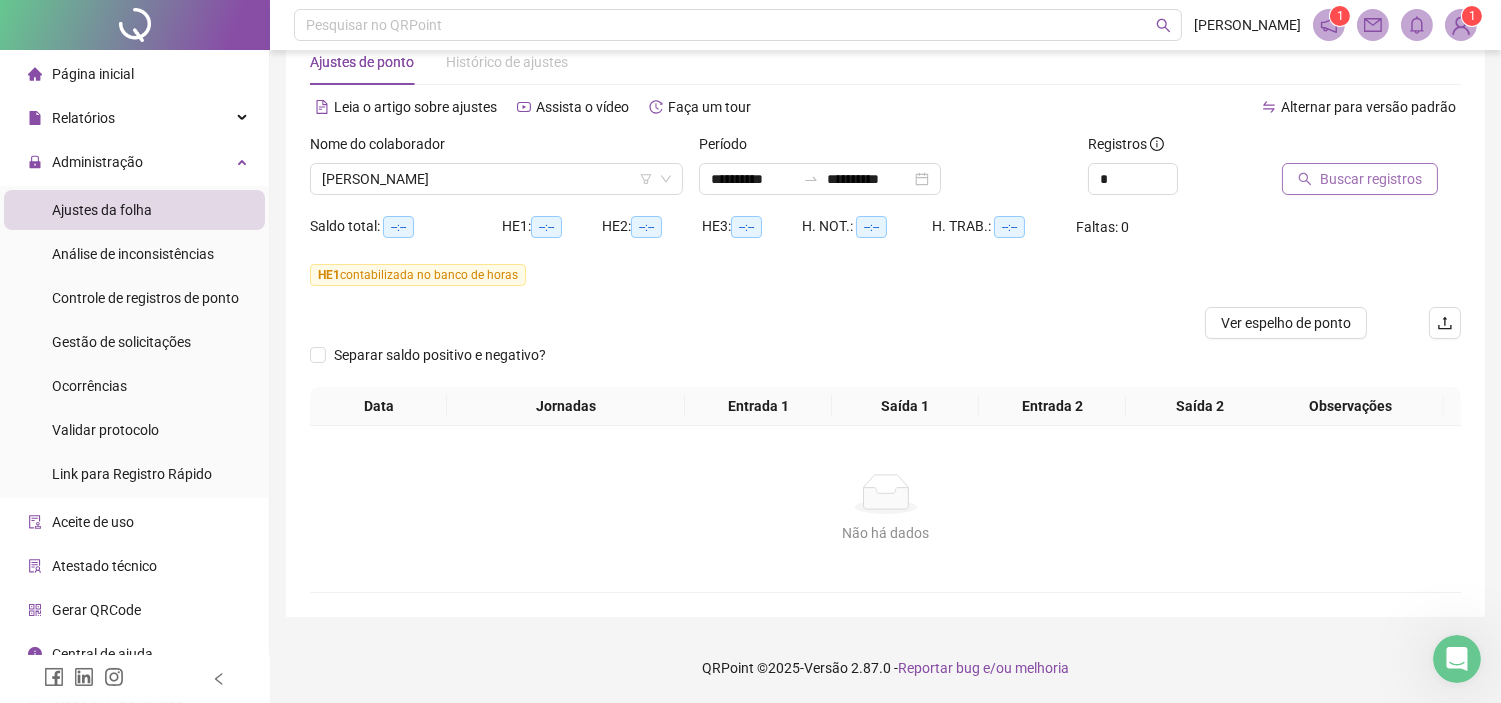 scroll, scrollTop: 51, scrollLeft: 0, axis: vertical 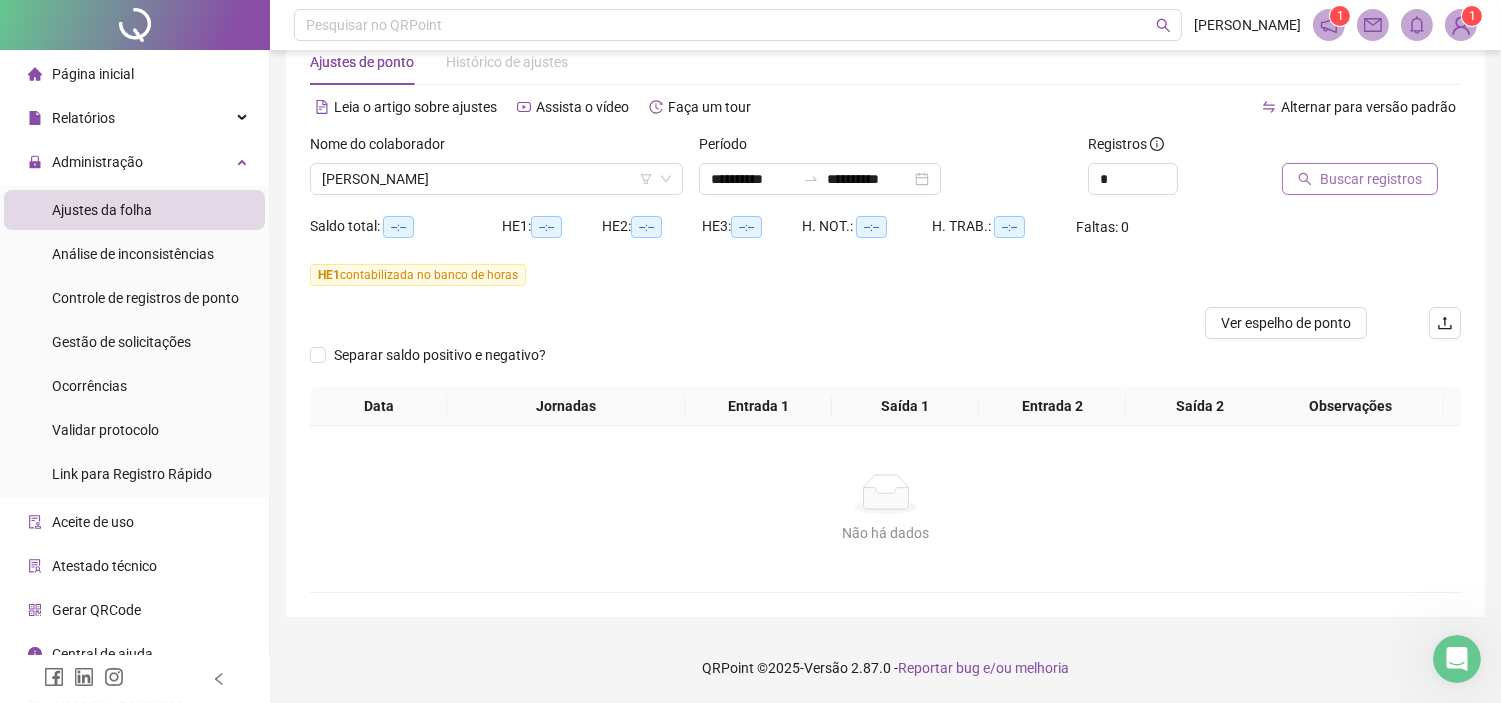 click on "Buscar registros" at bounding box center [1371, 179] 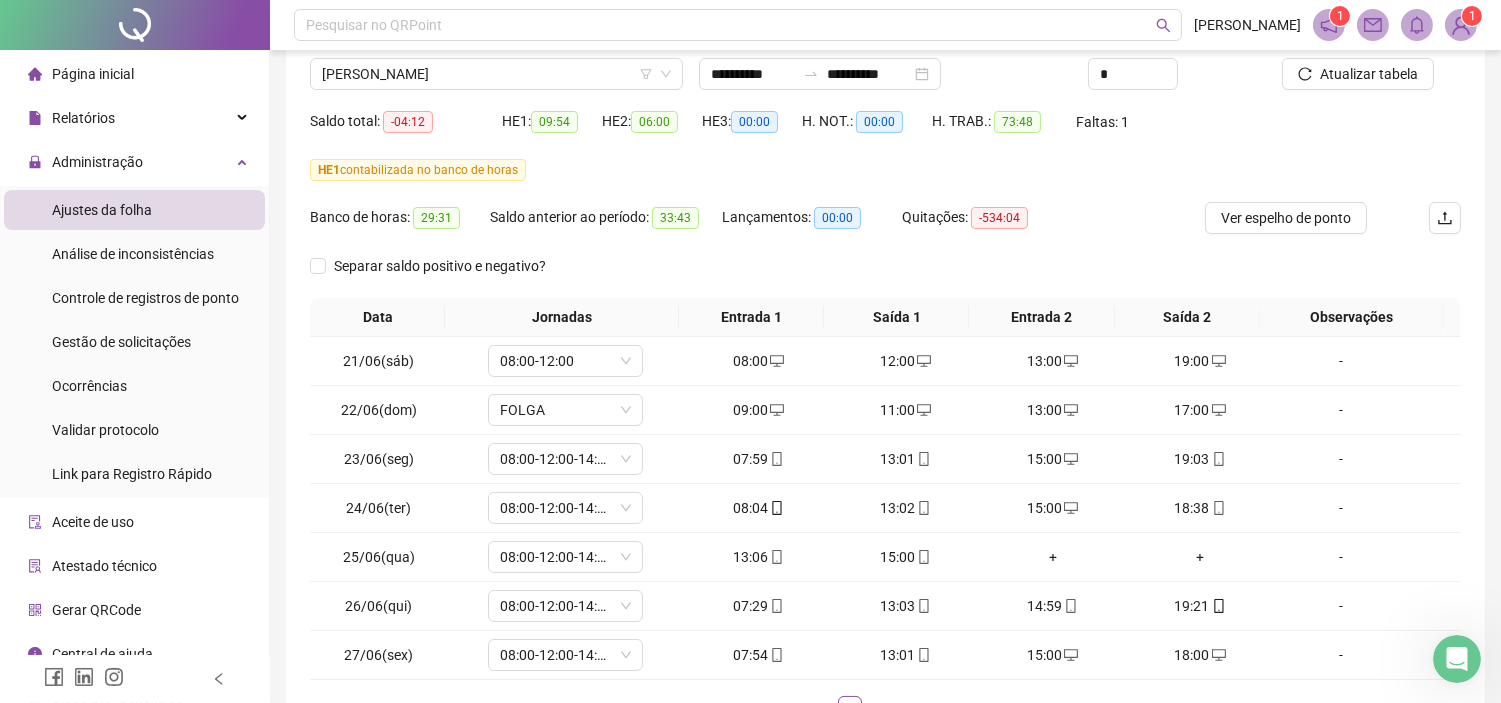 scroll, scrollTop: 298, scrollLeft: 0, axis: vertical 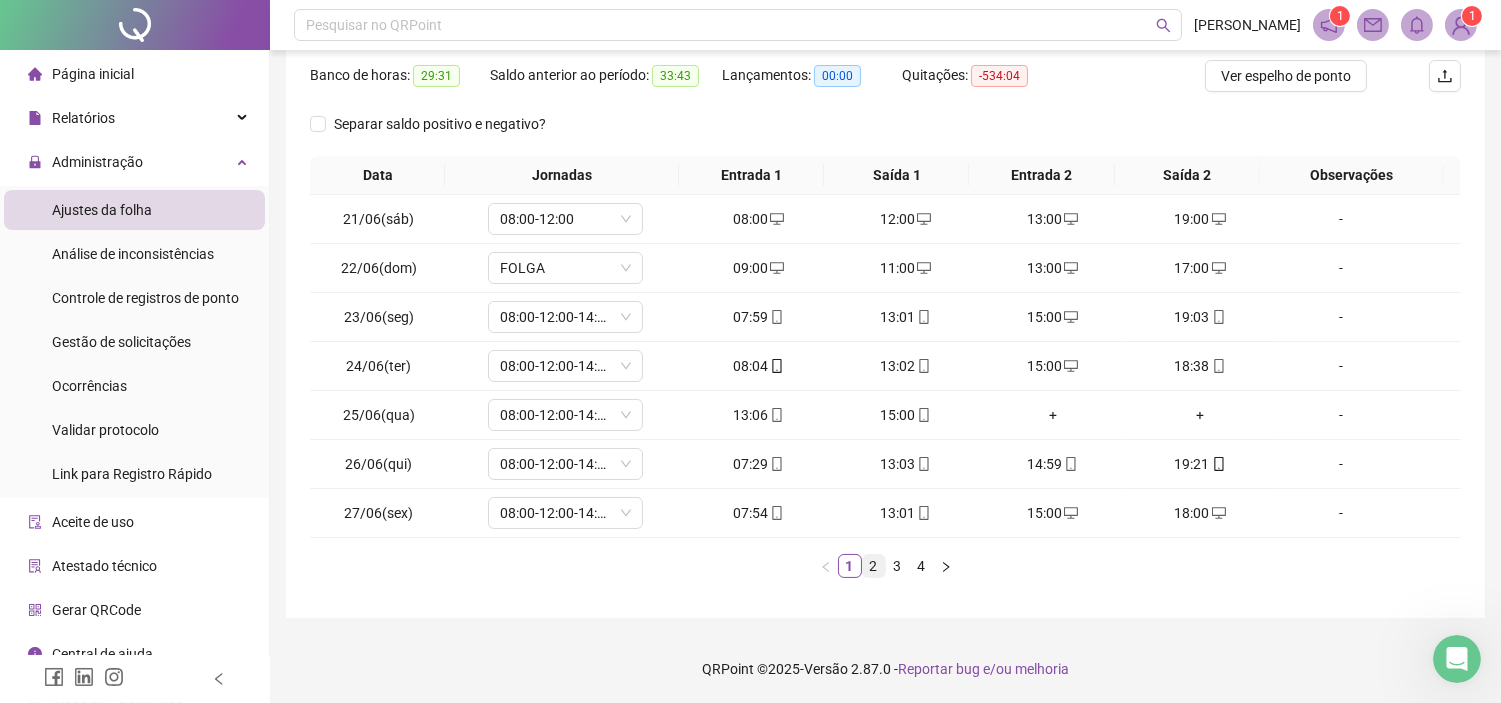 click on "2" at bounding box center (874, 566) 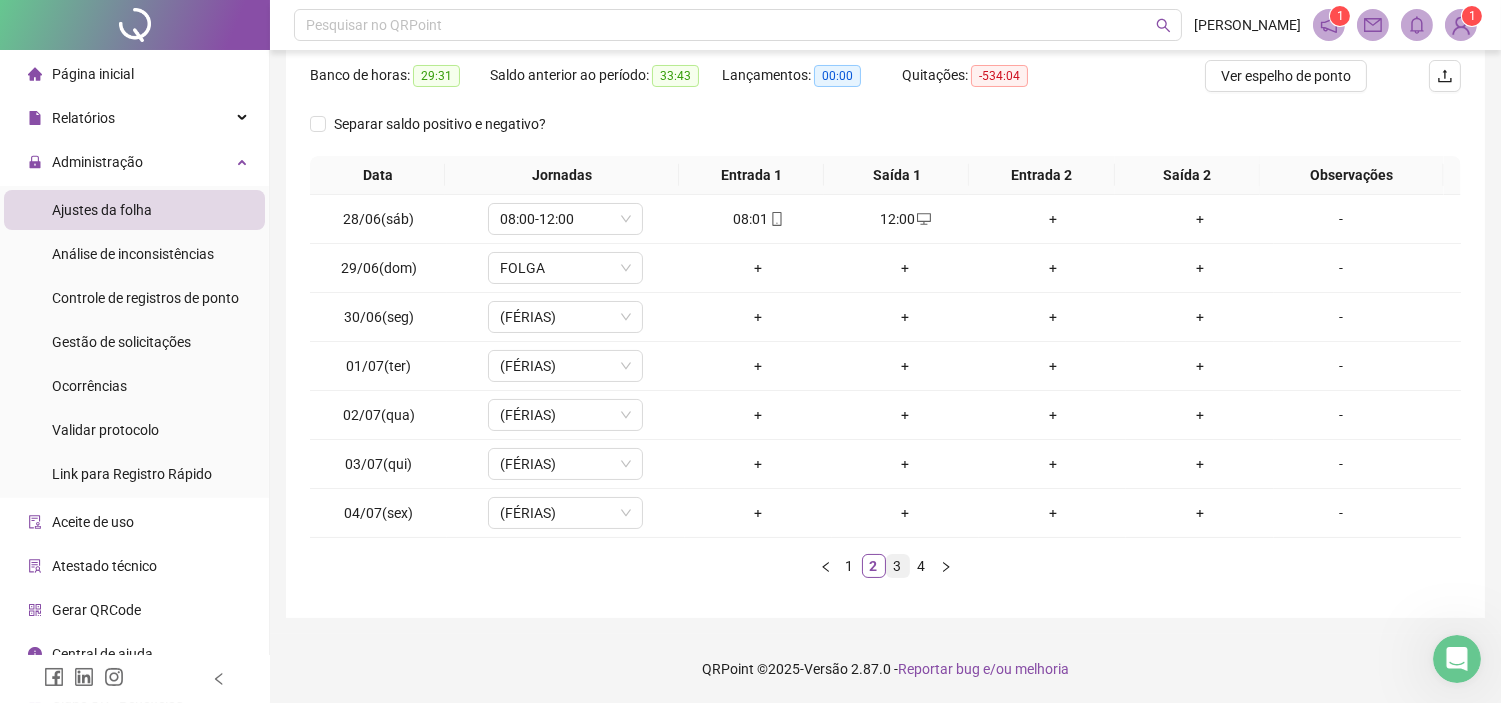 click on "3" at bounding box center (898, 566) 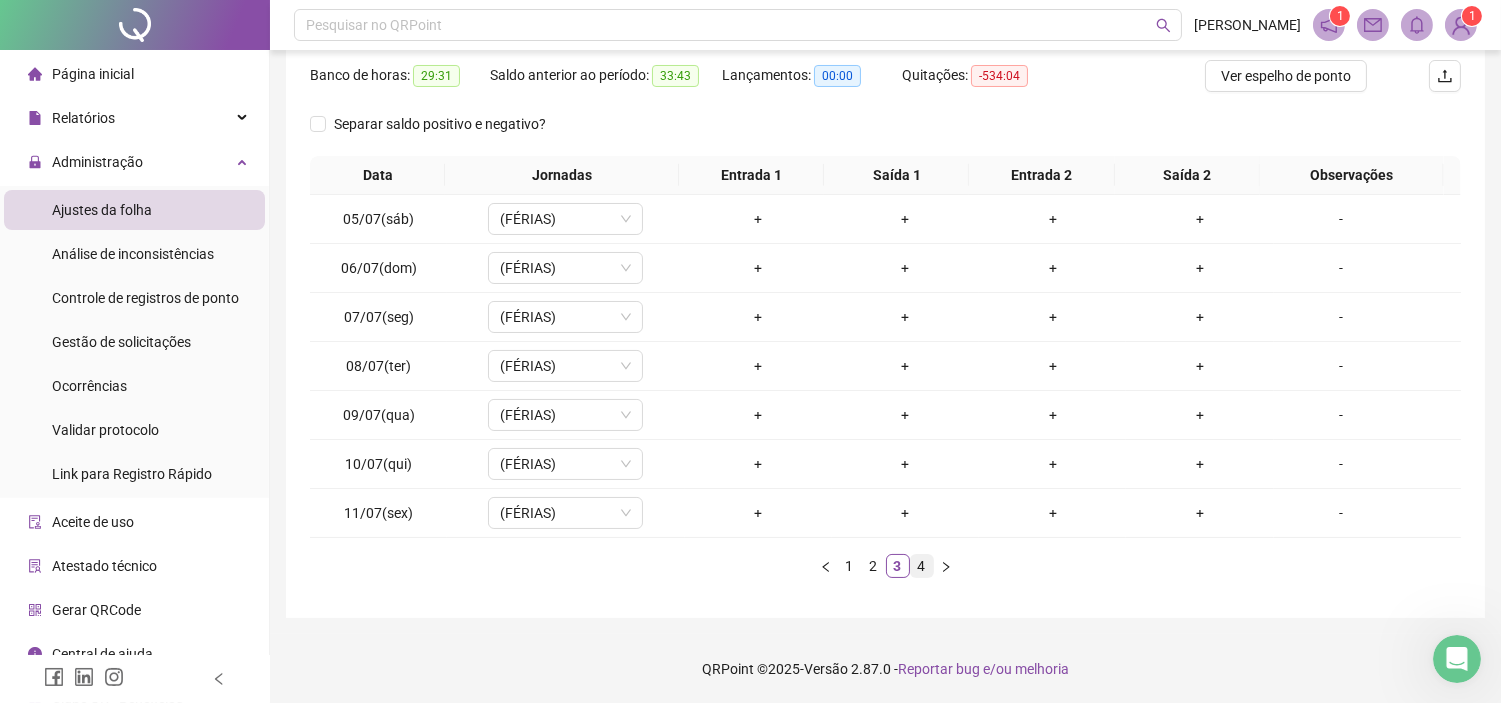 click on "4" at bounding box center [922, 566] 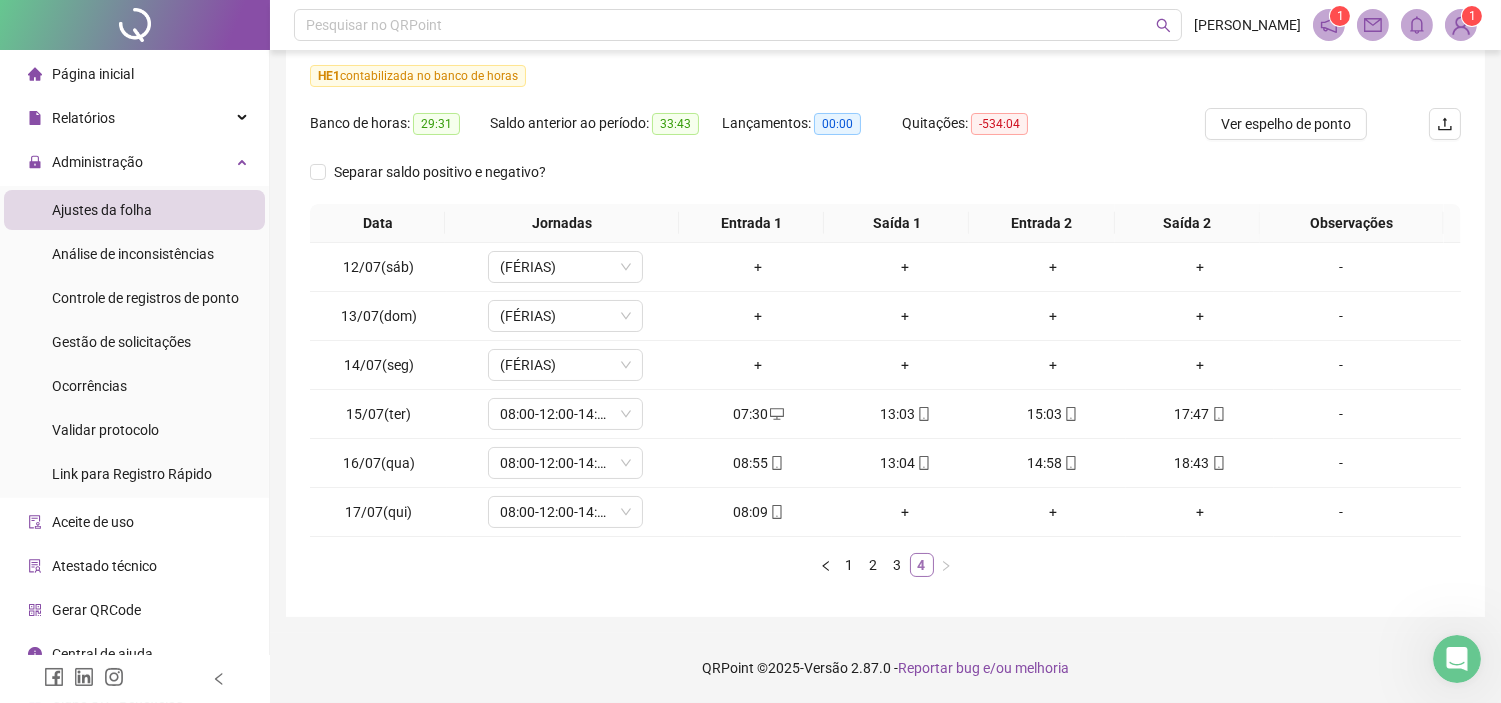 scroll, scrollTop: 250, scrollLeft: 0, axis: vertical 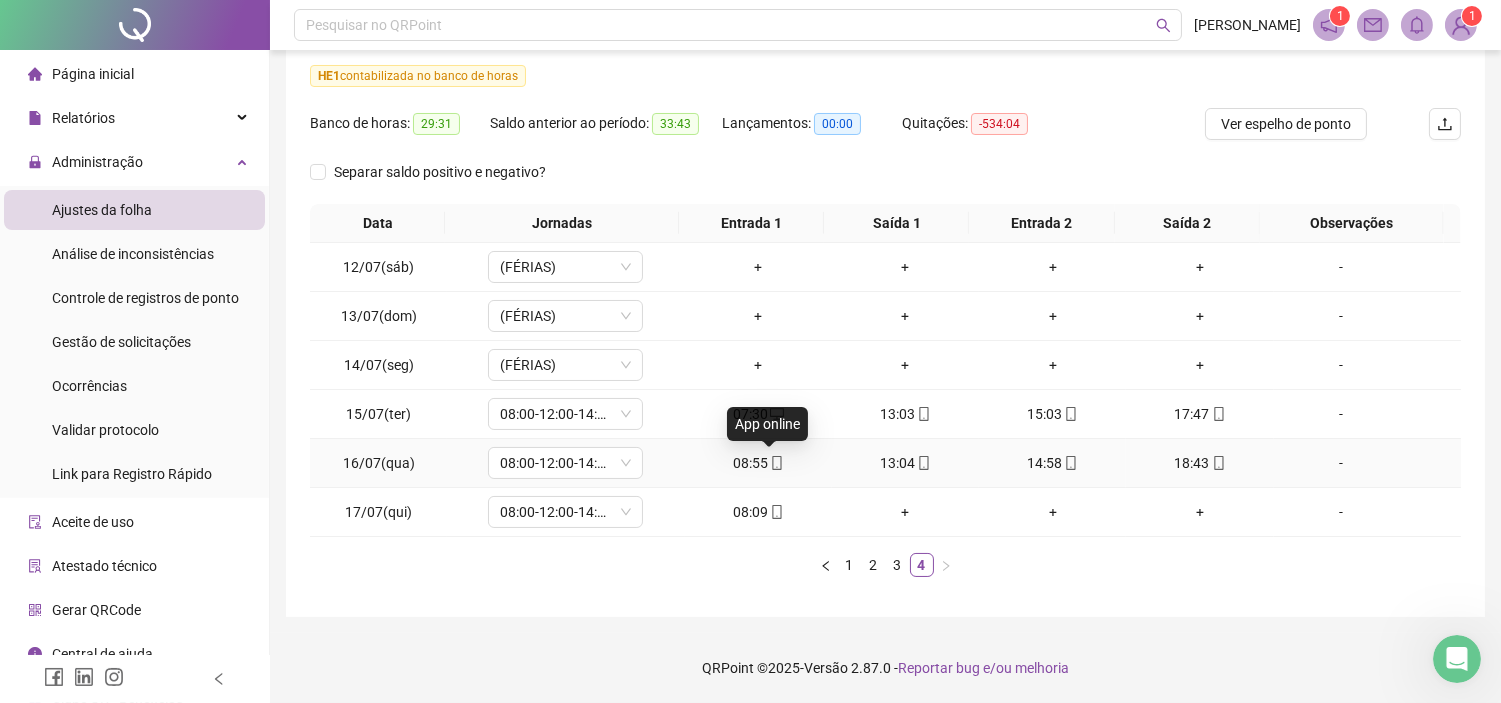 click 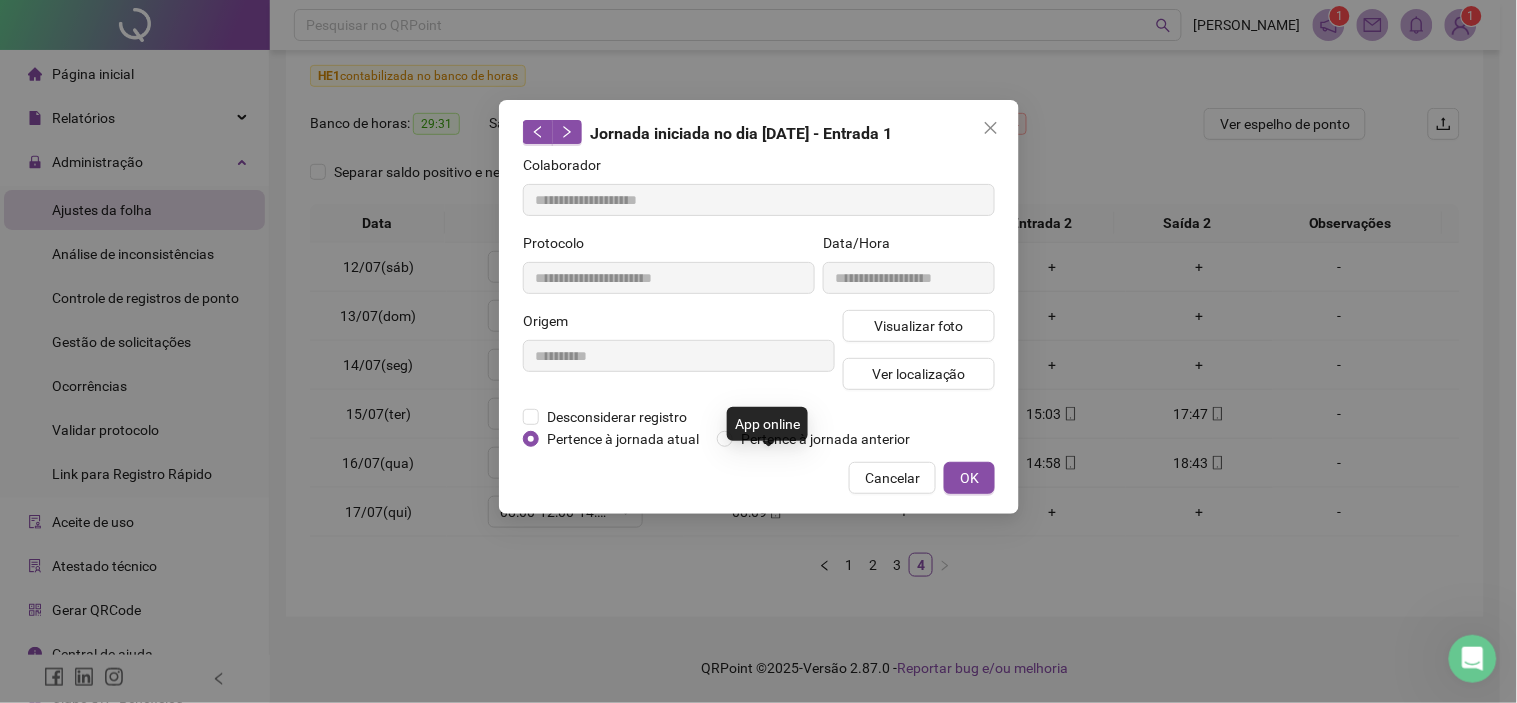 type on "**********" 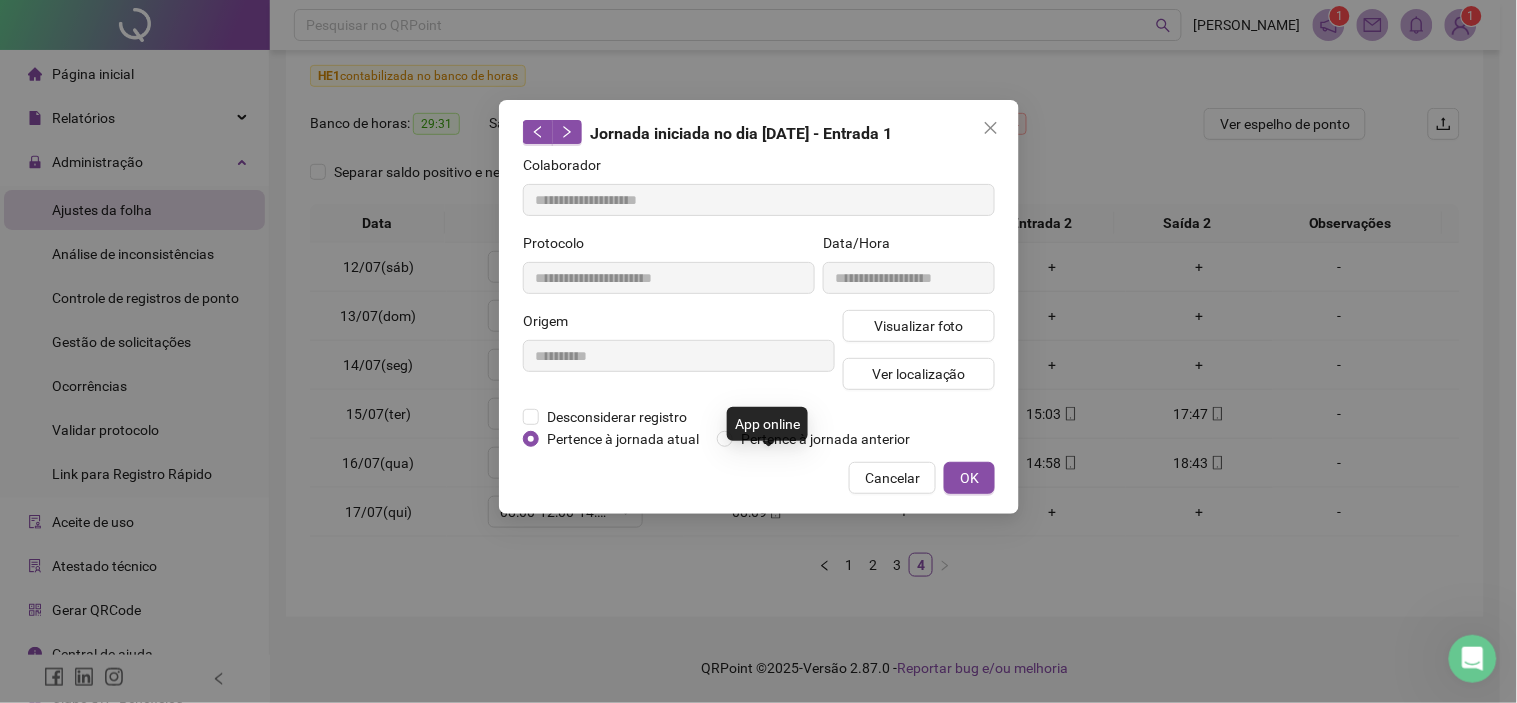 type on "**********" 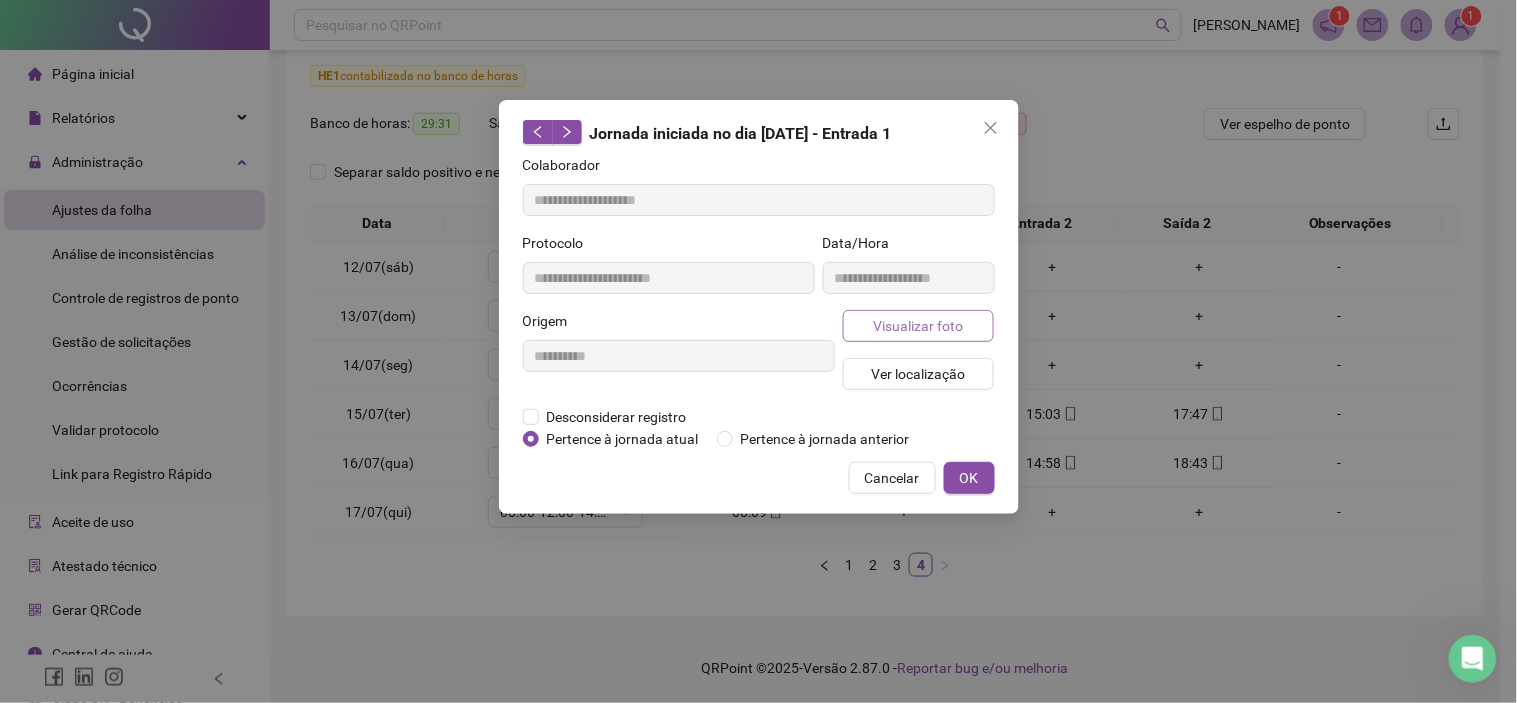 click on "Visualizar foto" at bounding box center (918, 326) 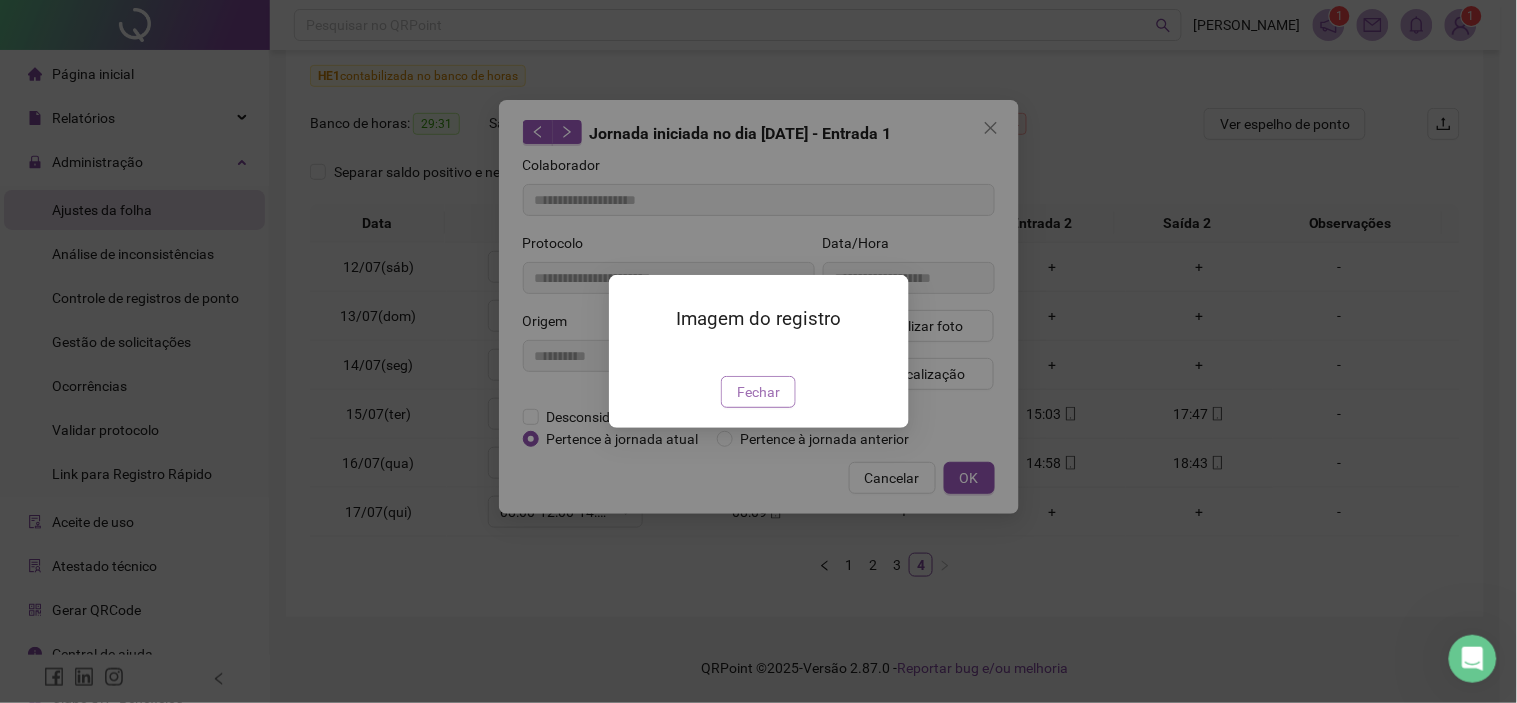click on "Fechar" at bounding box center (758, 392) 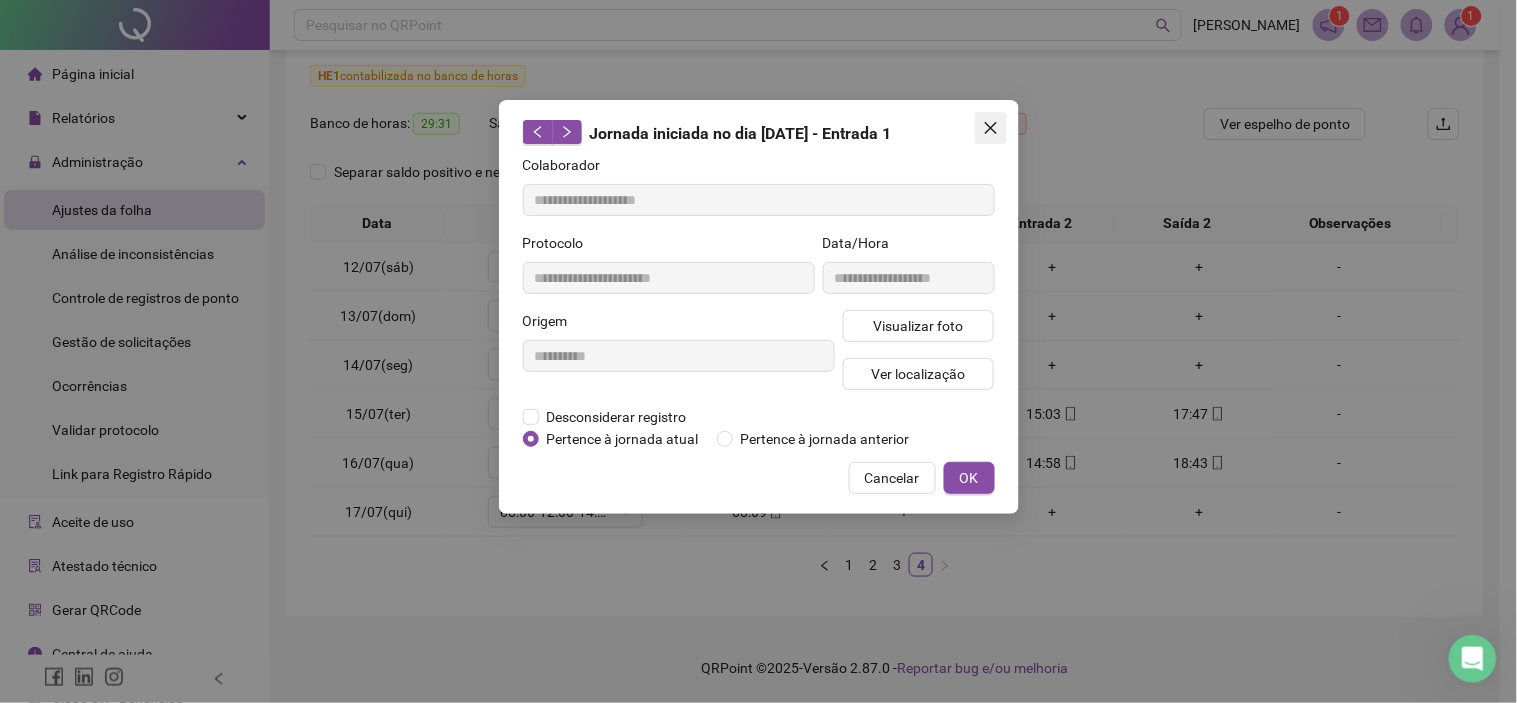 click 